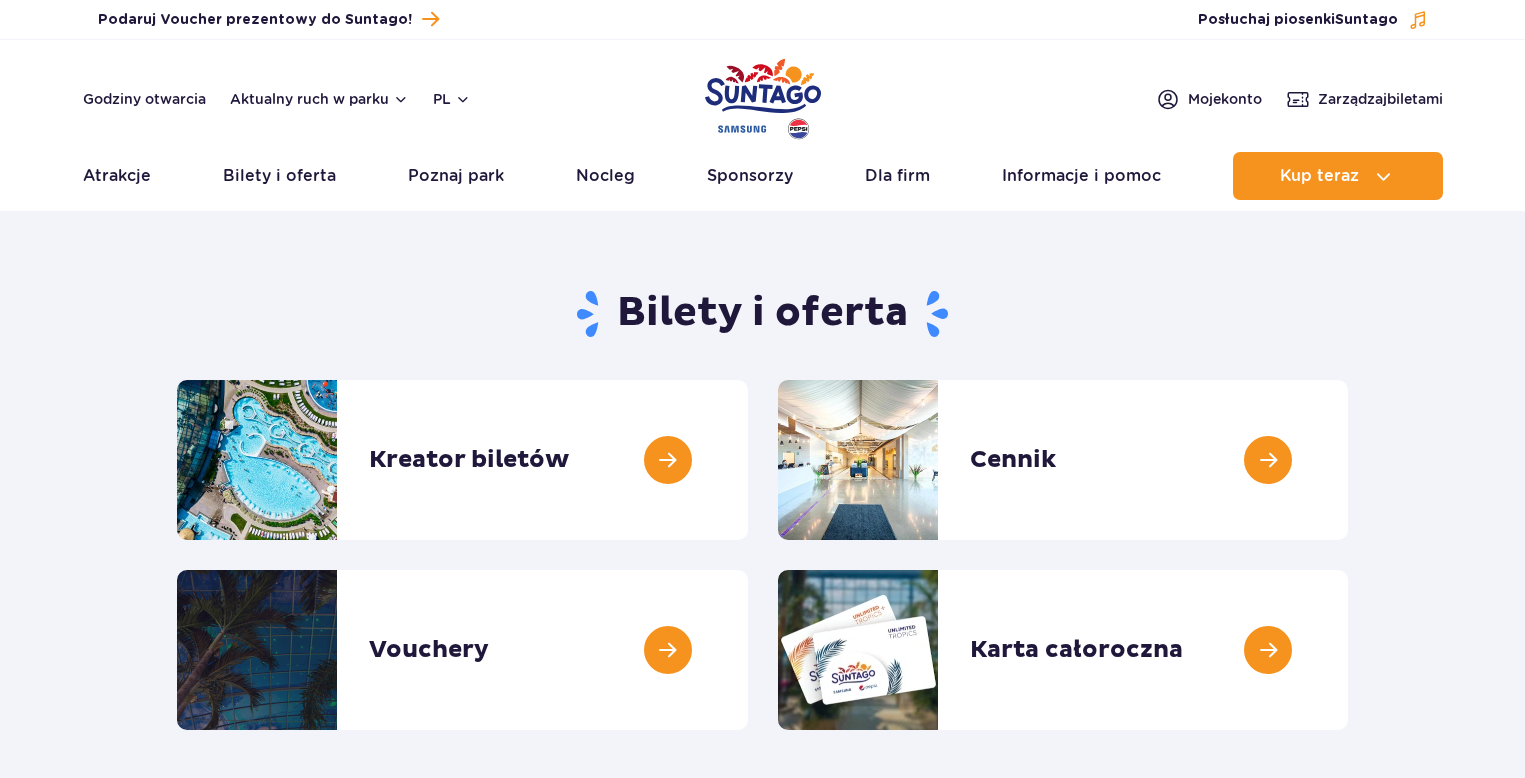 scroll, scrollTop: 0, scrollLeft: 0, axis: both 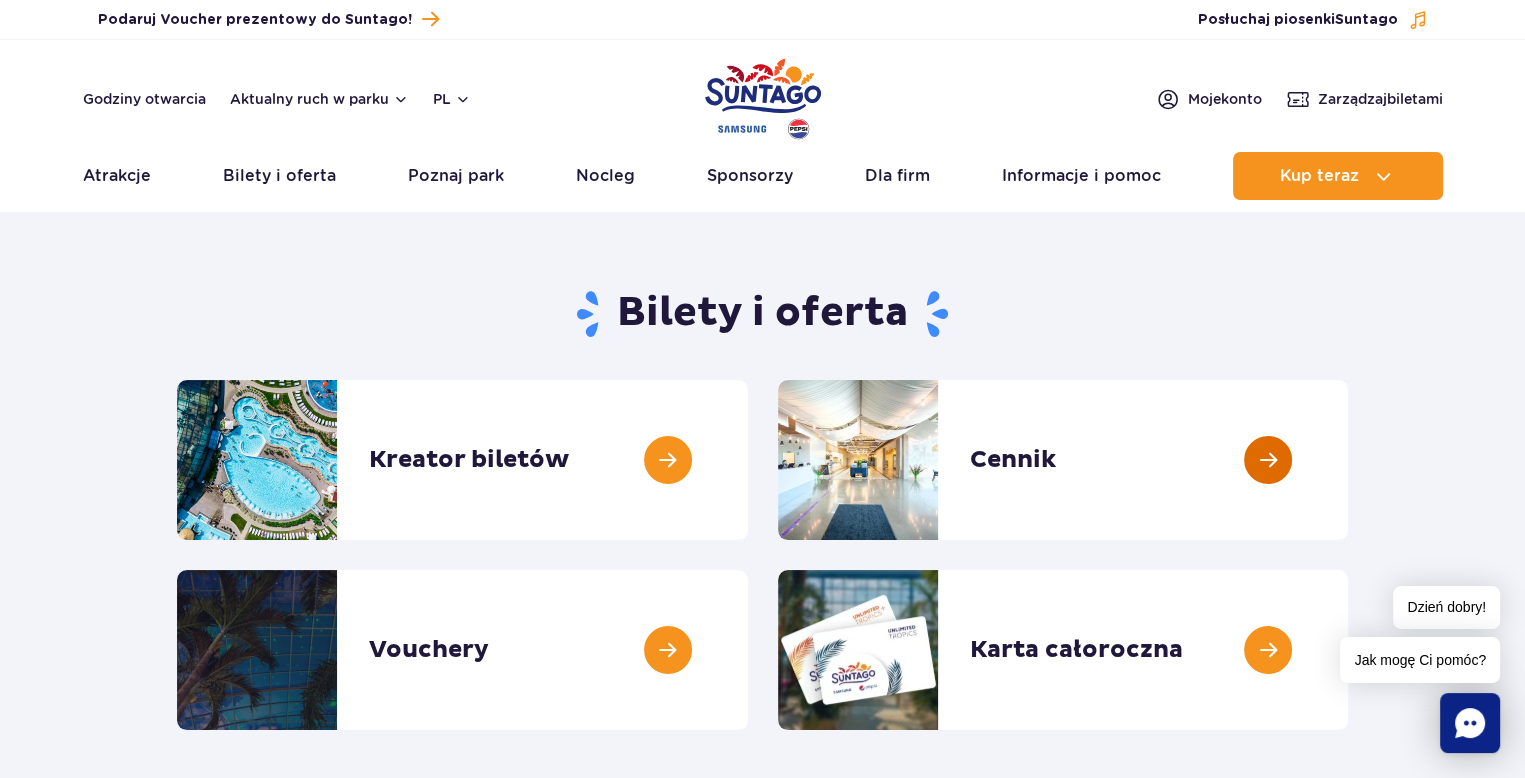 click at bounding box center (1348, 460) 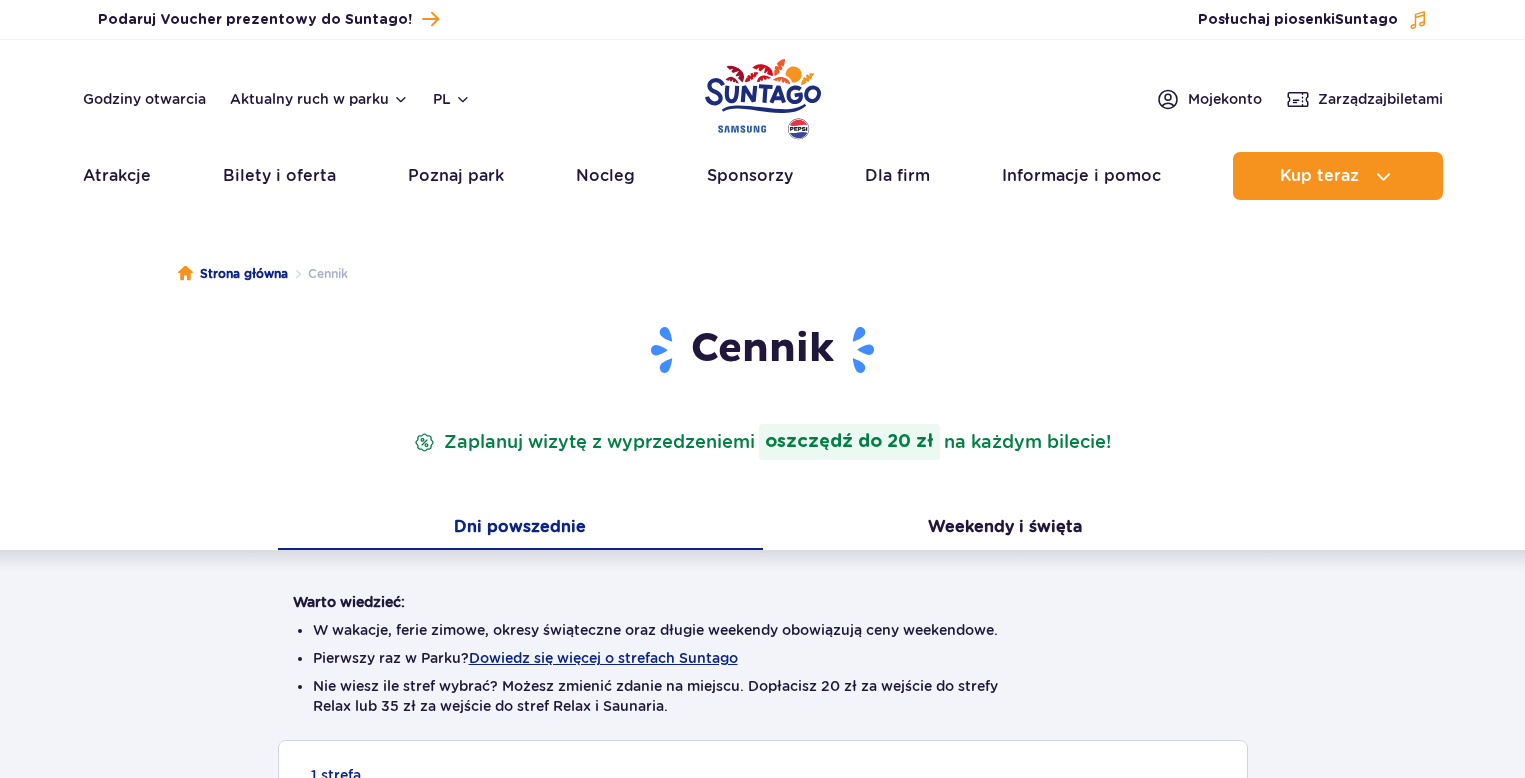 scroll, scrollTop: 0, scrollLeft: 0, axis: both 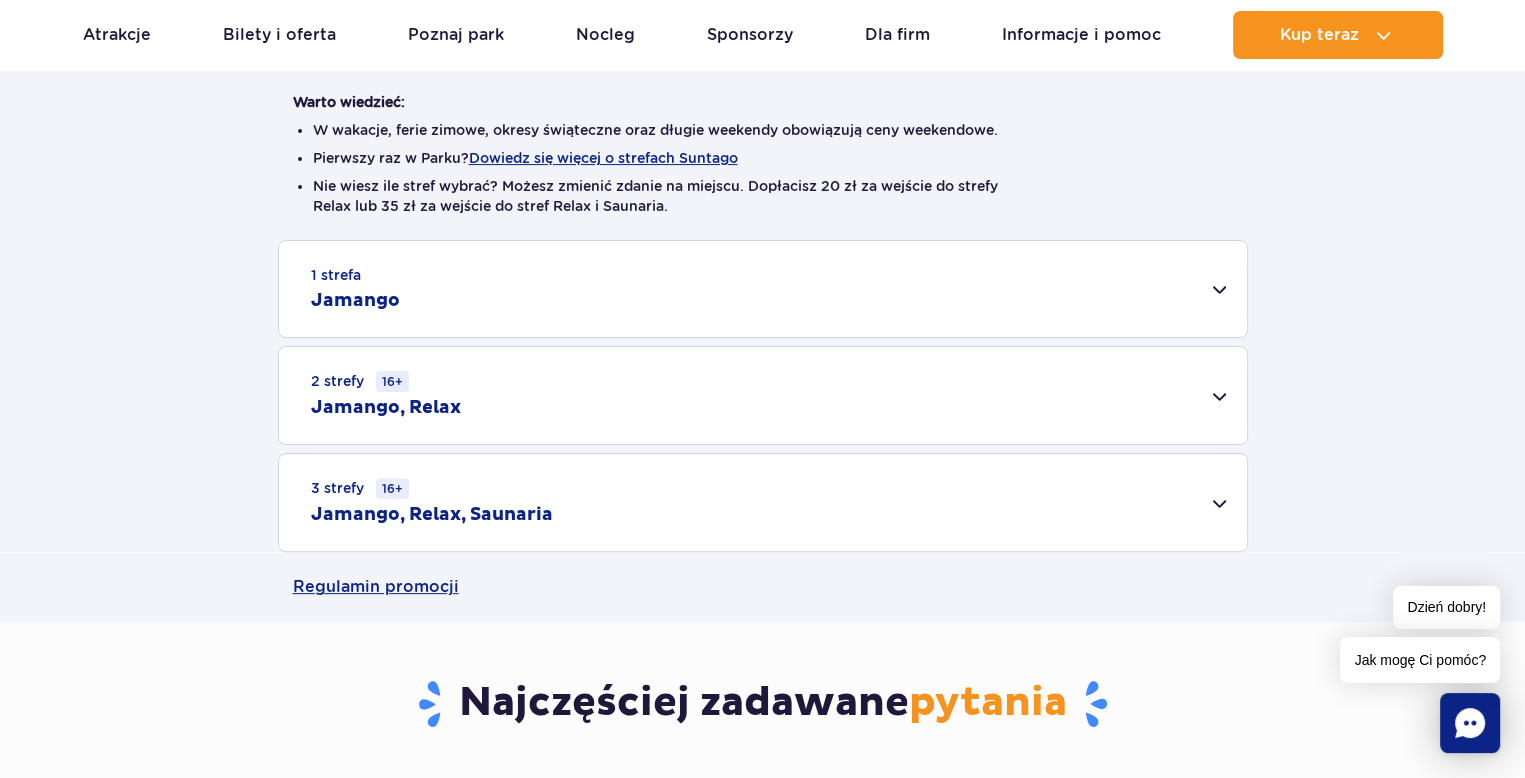 click on "2 strefy  16+
Jamango, Relax" at bounding box center (763, 395) 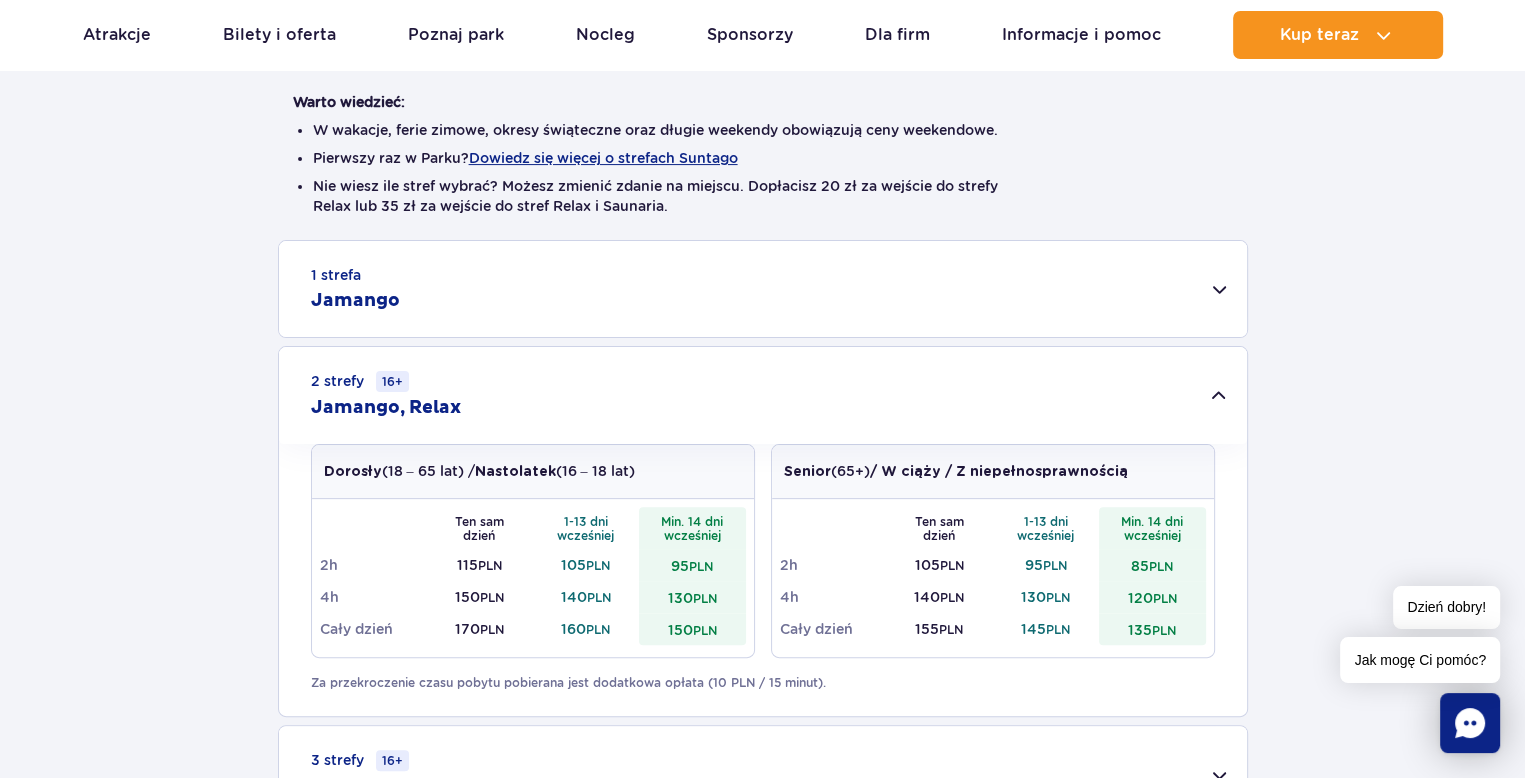 click on "2 strefy  16+
Jamango, Relax" at bounding box center (763, 395) 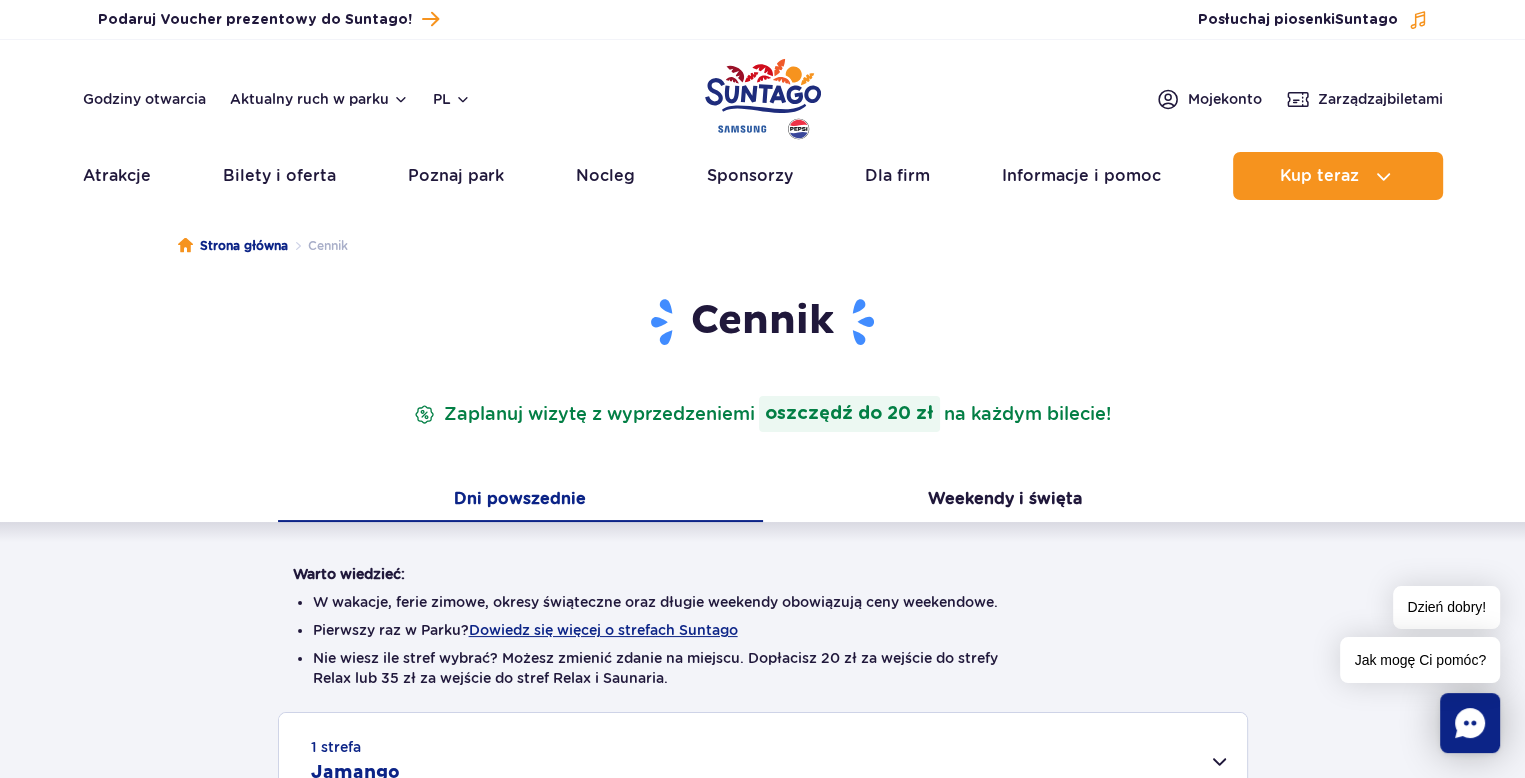 scroll, scrollTop: 0, scrollLeft: 0, axis: both 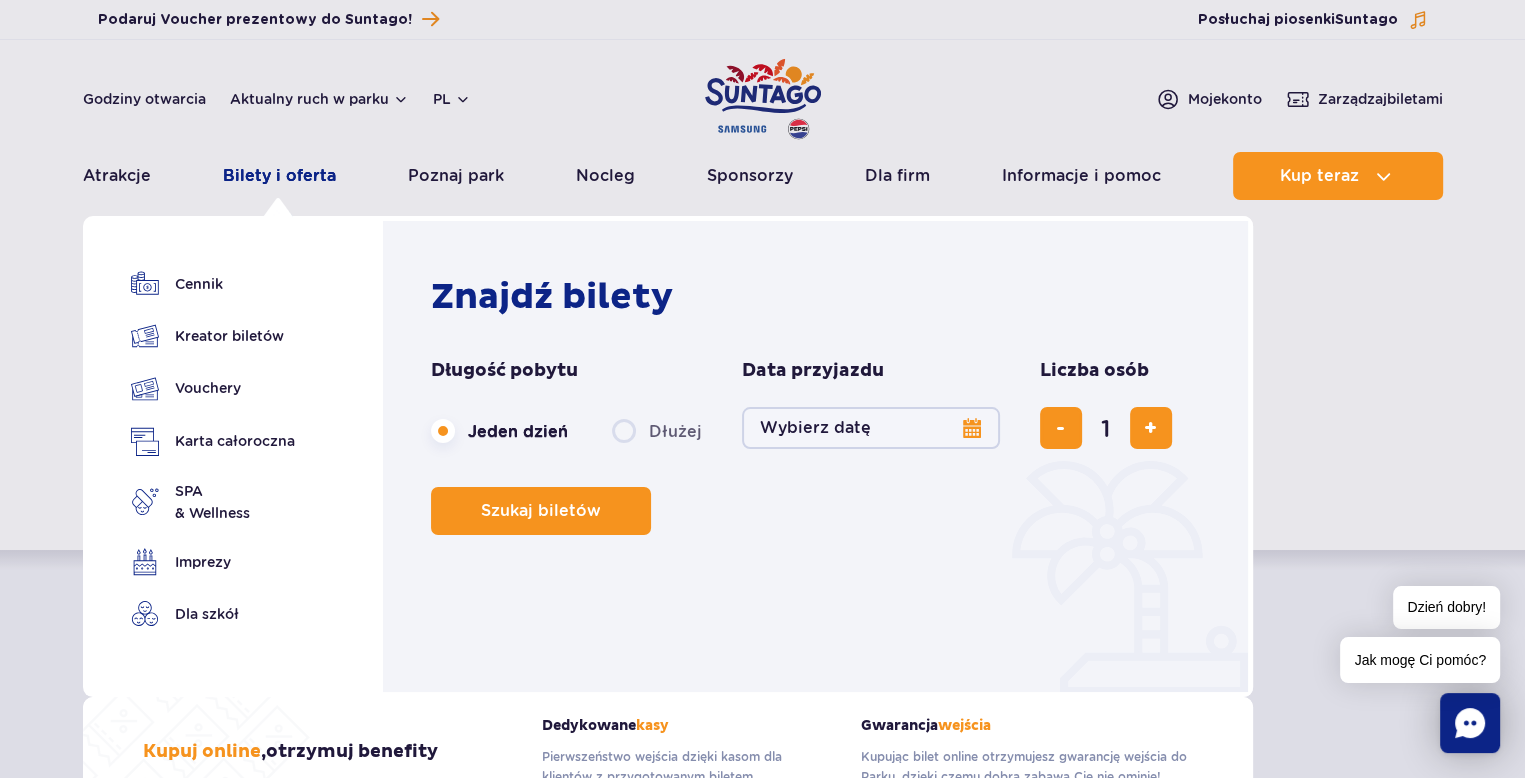 click on "Bilety i oferta" at bounding box center [279, 176] 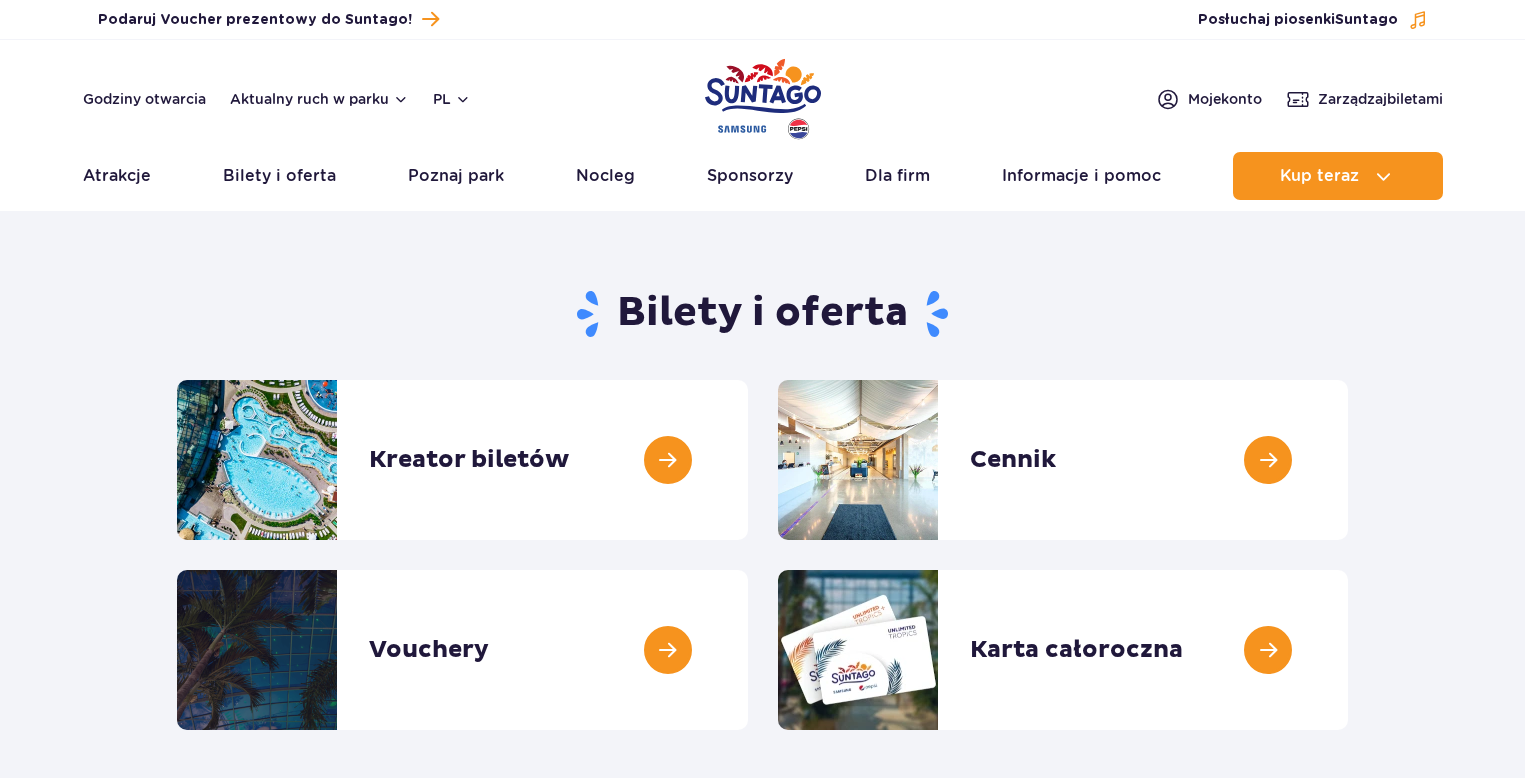 scroll, scrollTop: 0, scrollLeft: 0, axis: both 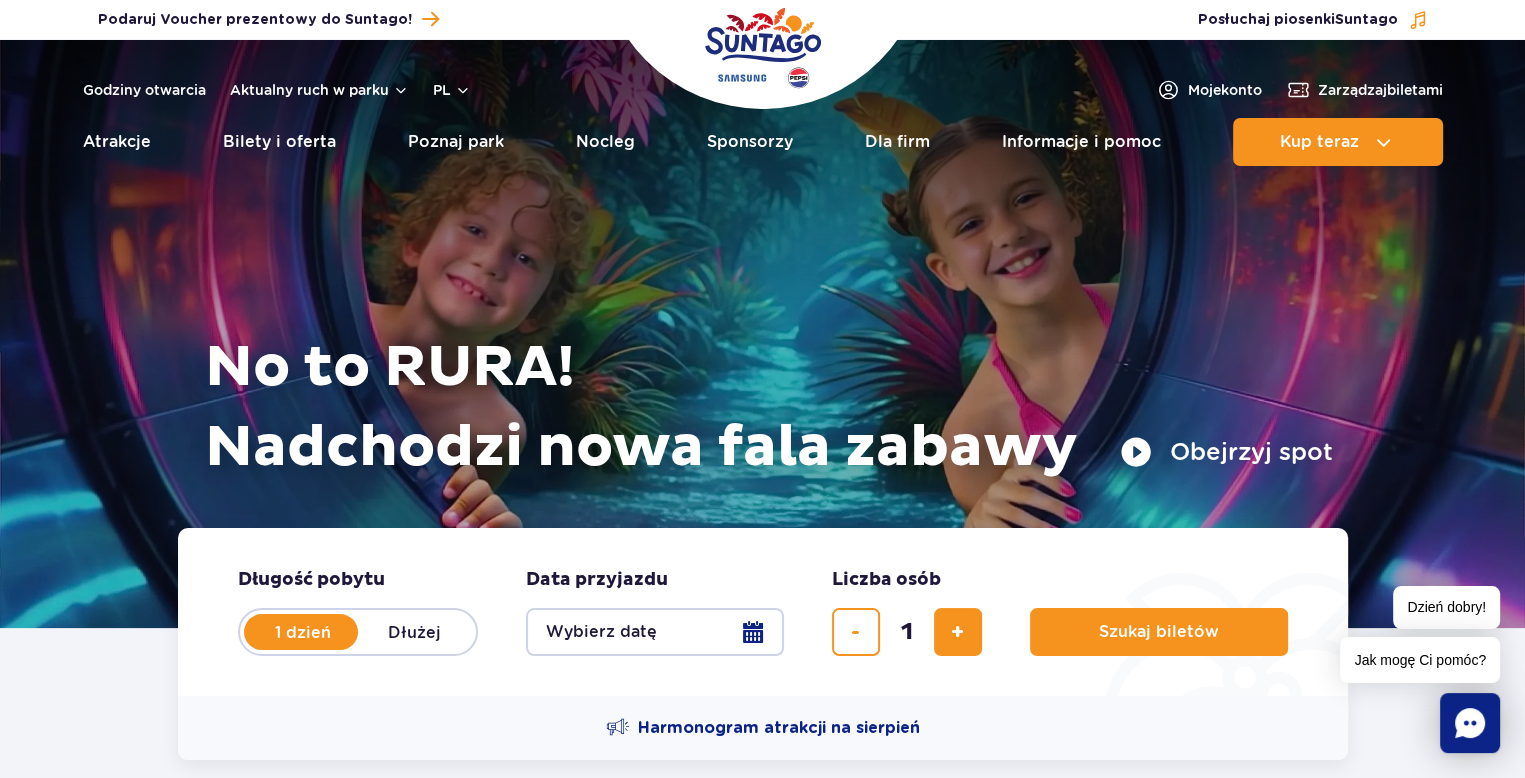 click on "Wybierz datę" at bounding box center [655, 632] 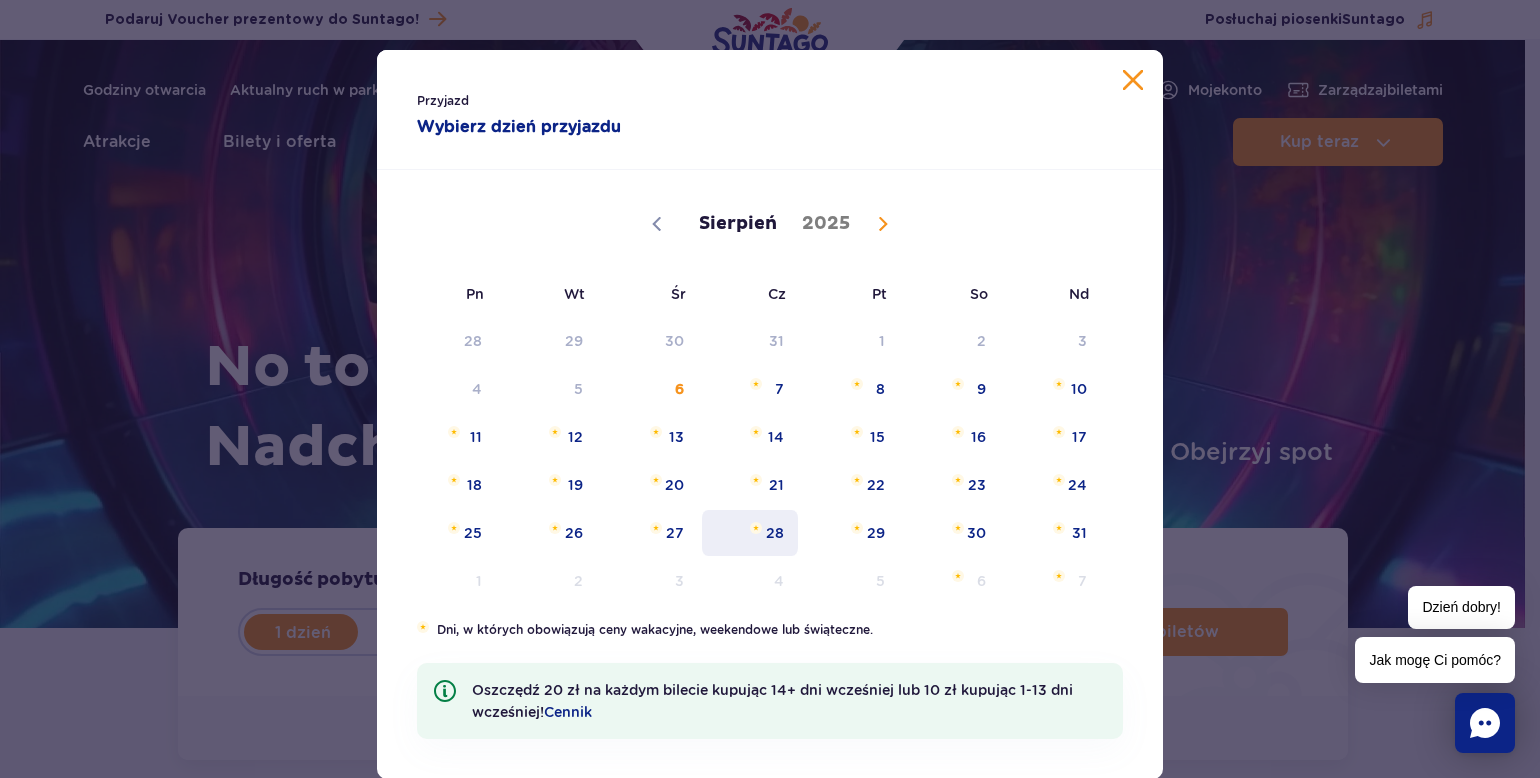 click on "28" at bounding box center [750, 533] 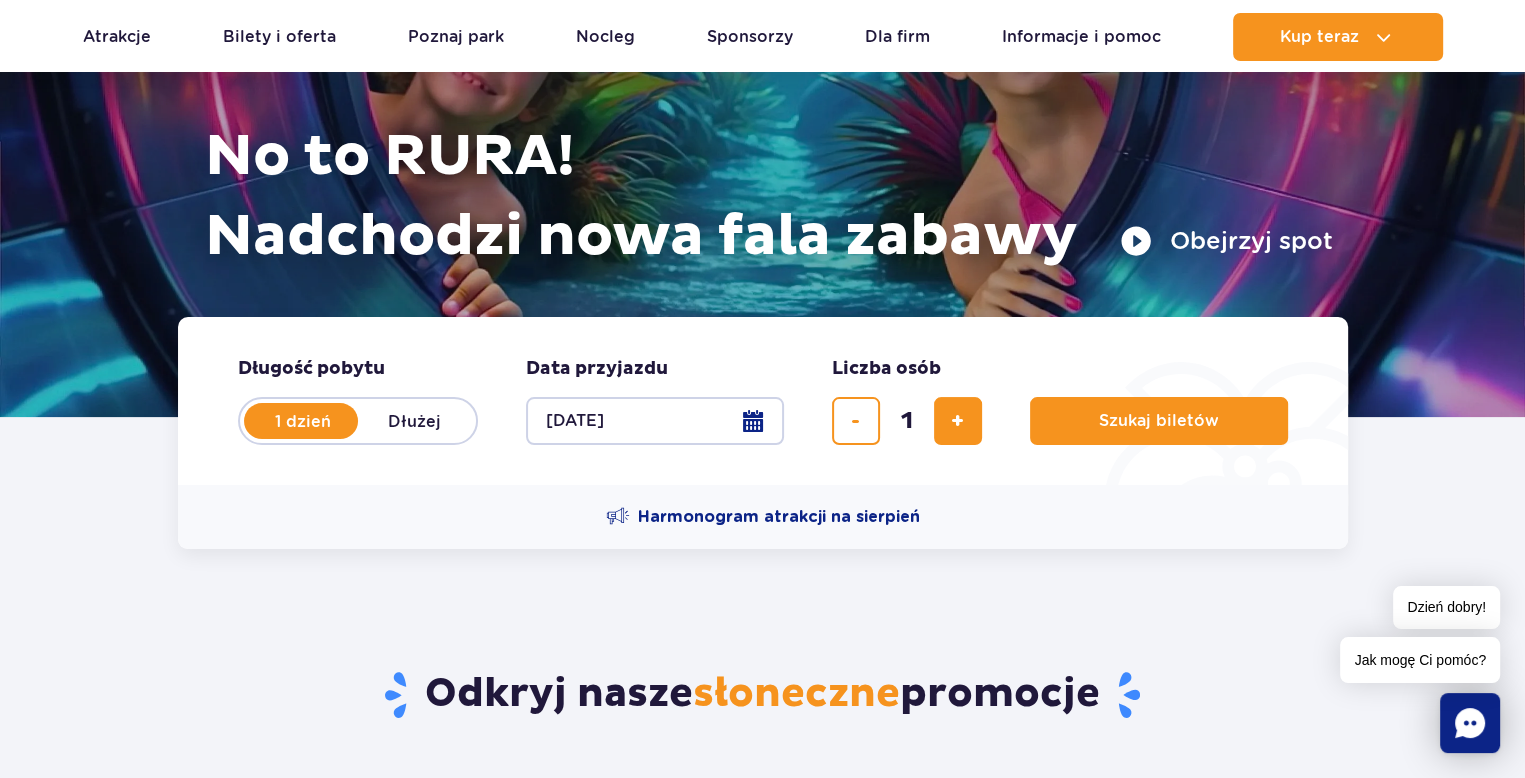 scroll, scrollTop: 333, scrollLeft: 0, axis: vertical 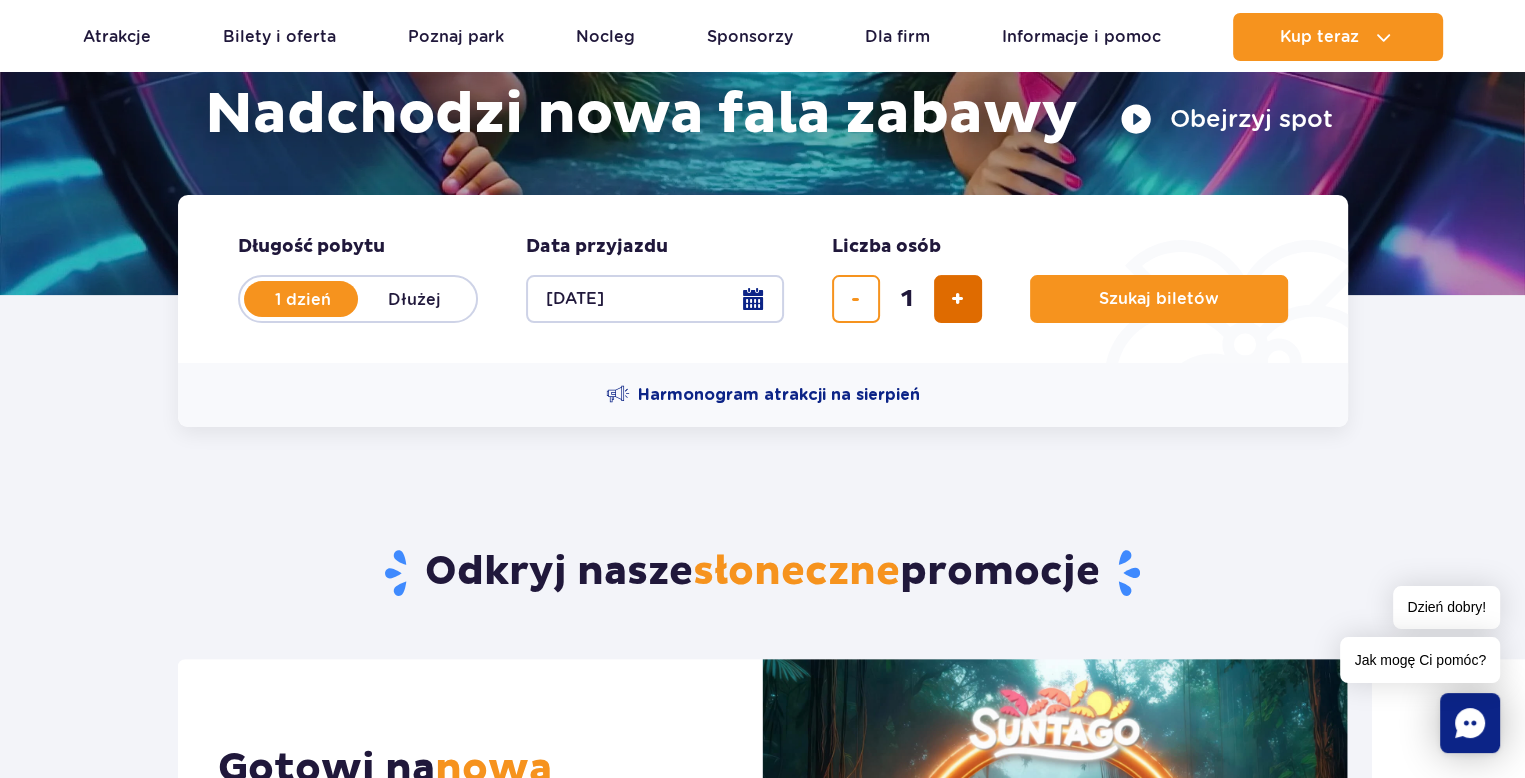click at bounding box center (957, 299) 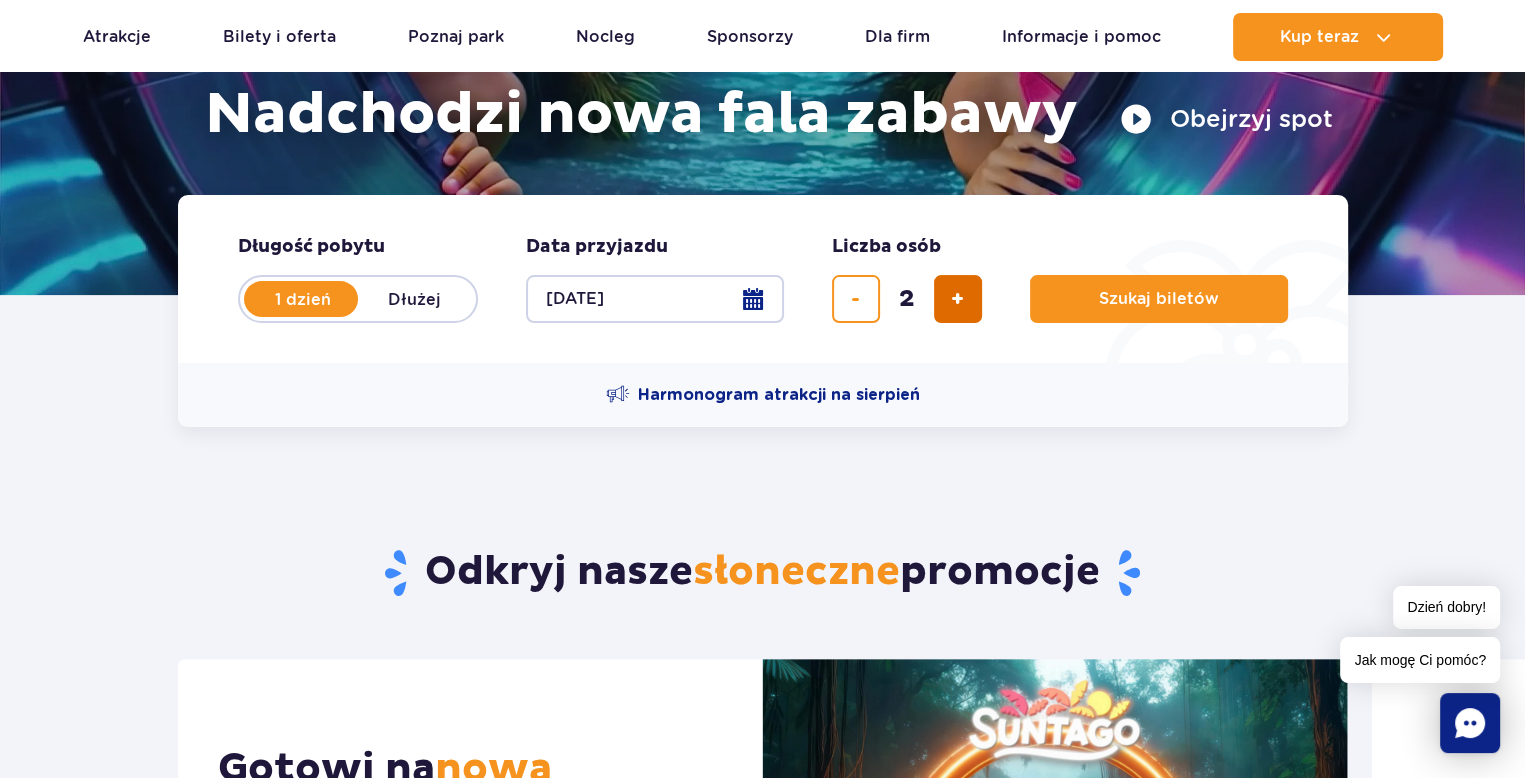 click at bounding box center [957, 299] 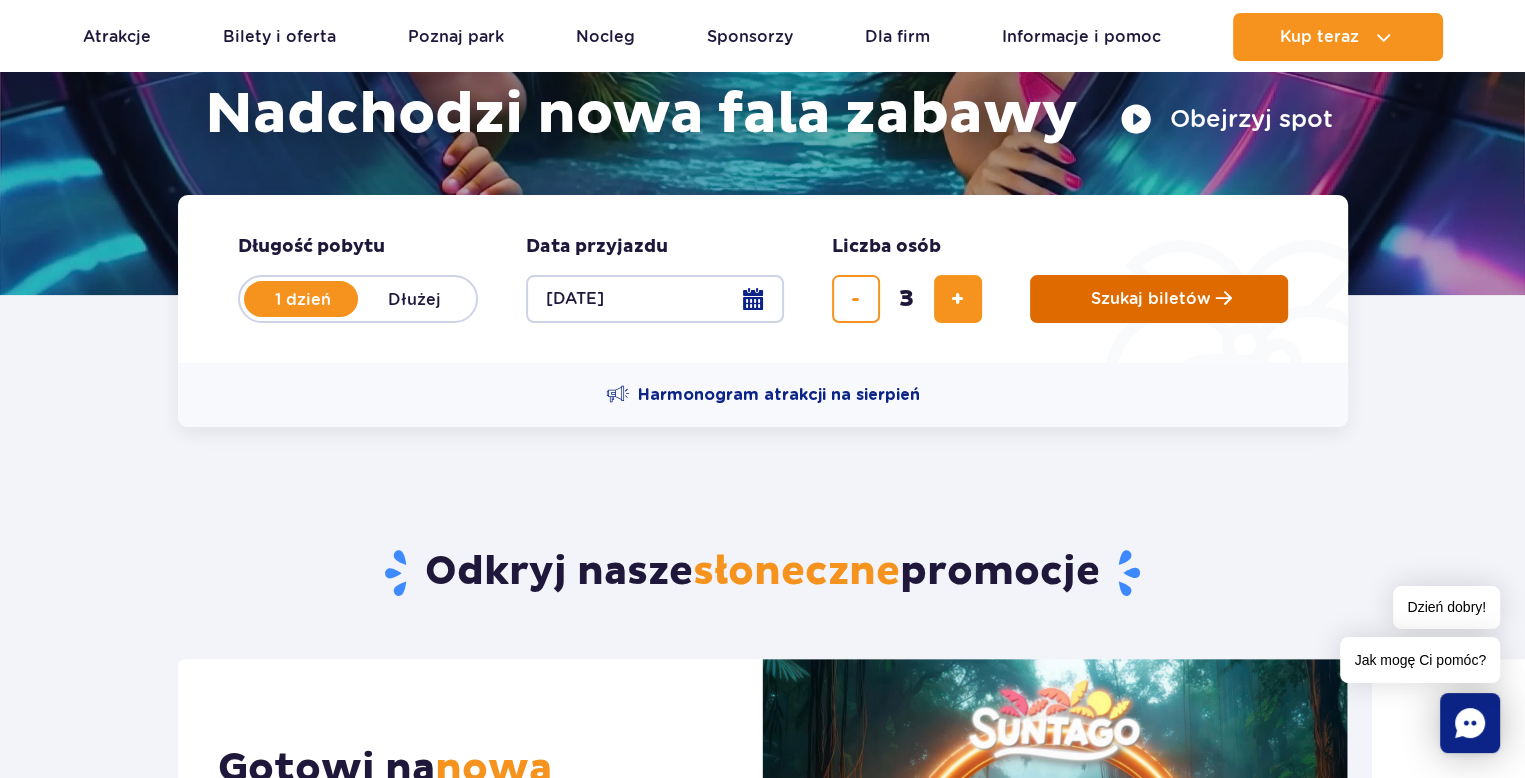 click on "Szukaj biletów" at bounding box center [1151, 299] 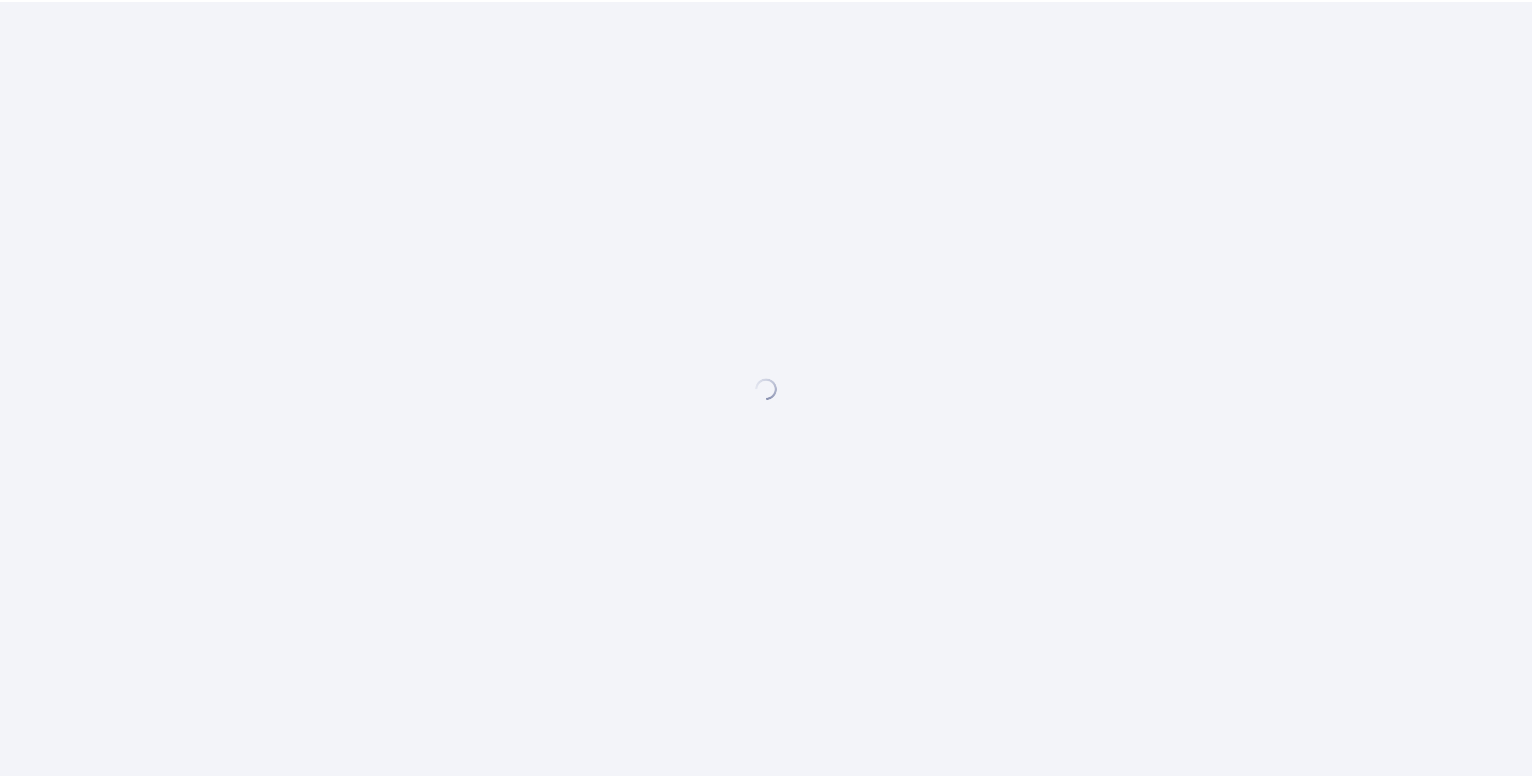 scroll, scrollTop: 0, scrollLeft: 0, axis: both 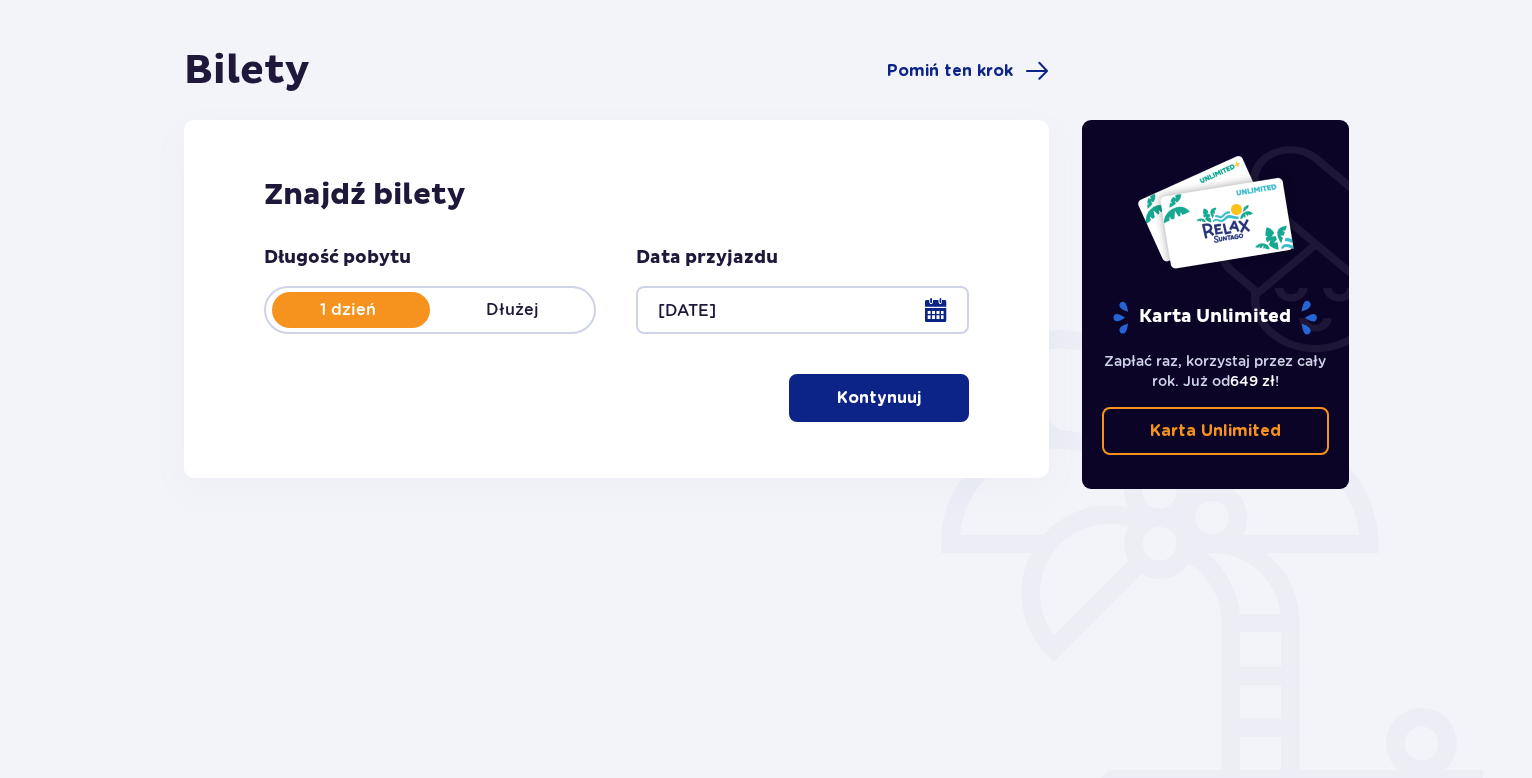 click on "Kontynuuj" at bounding box center [879, 398] 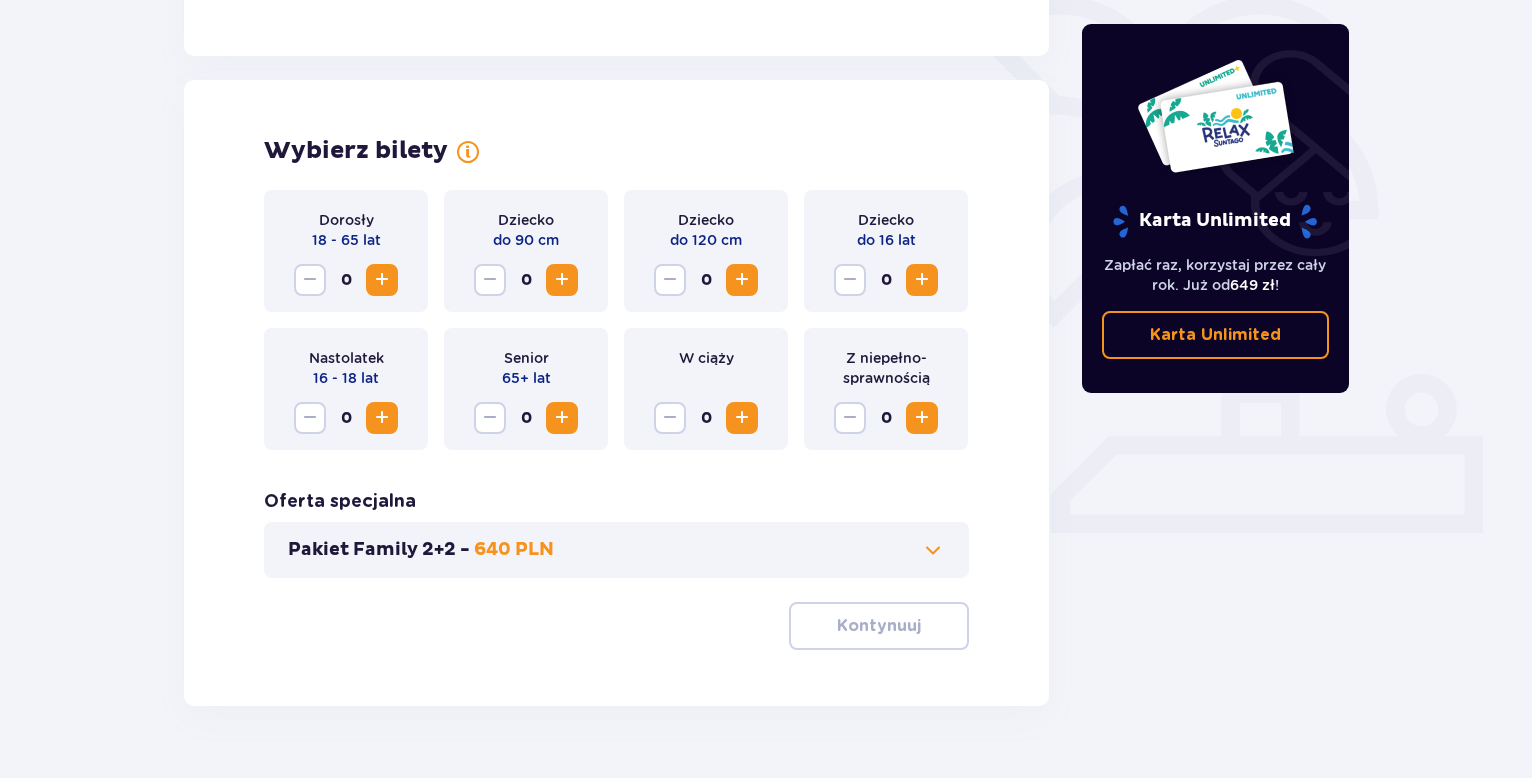 scroll, scrollTop: 548, scrollLeft: 0, axis: vertical 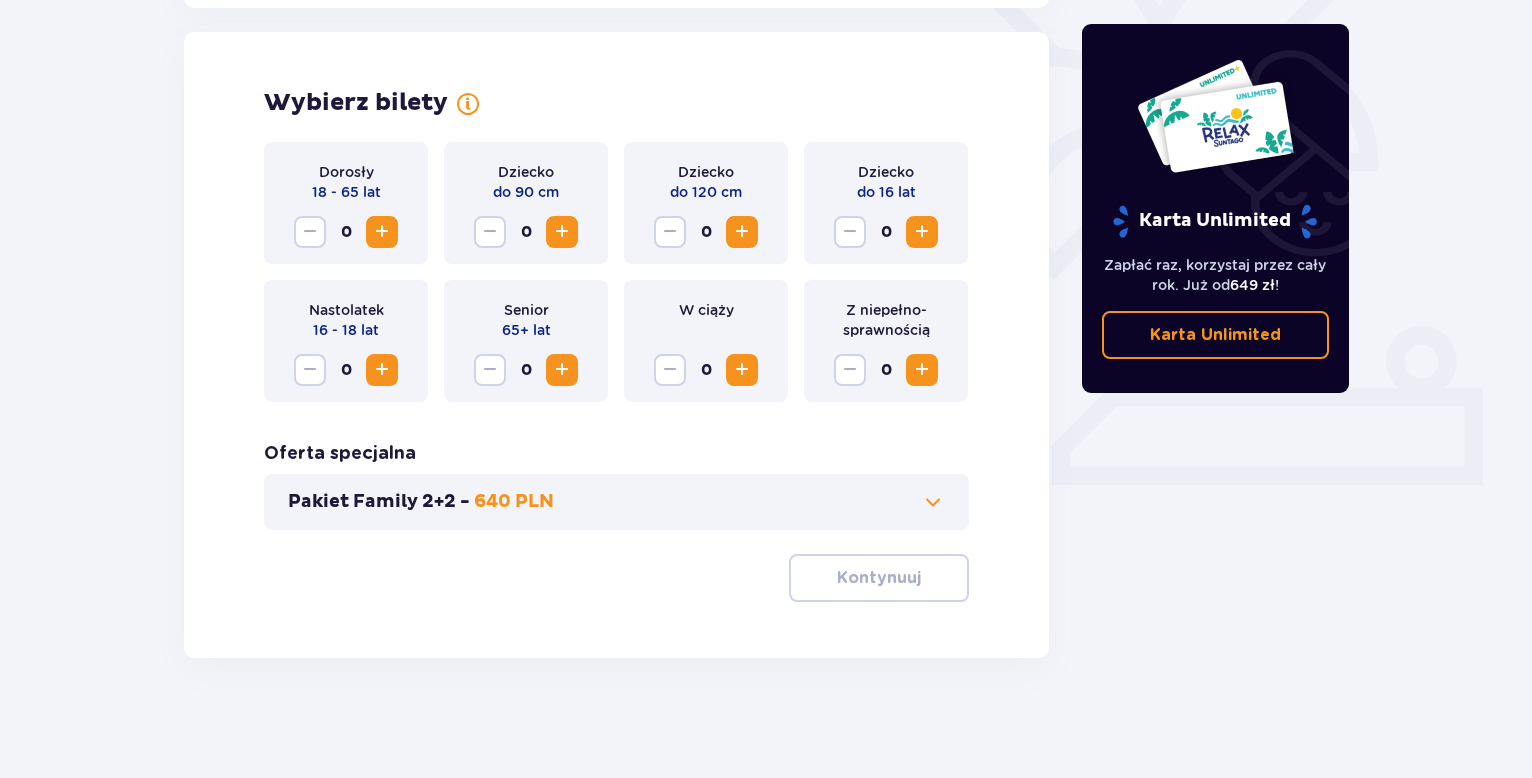 click at bounding box center (922, 232) 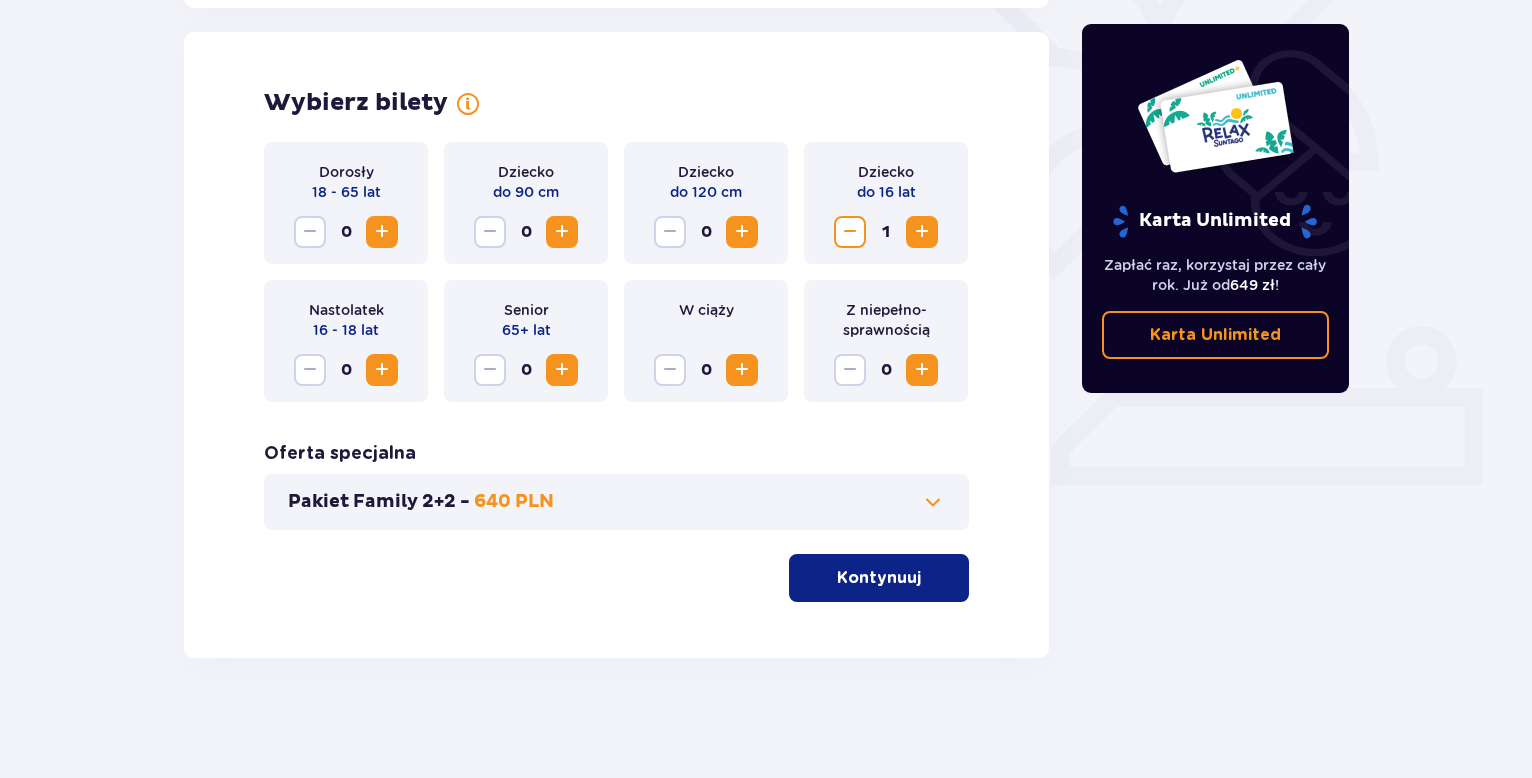 click at bounding box center [382, 232] 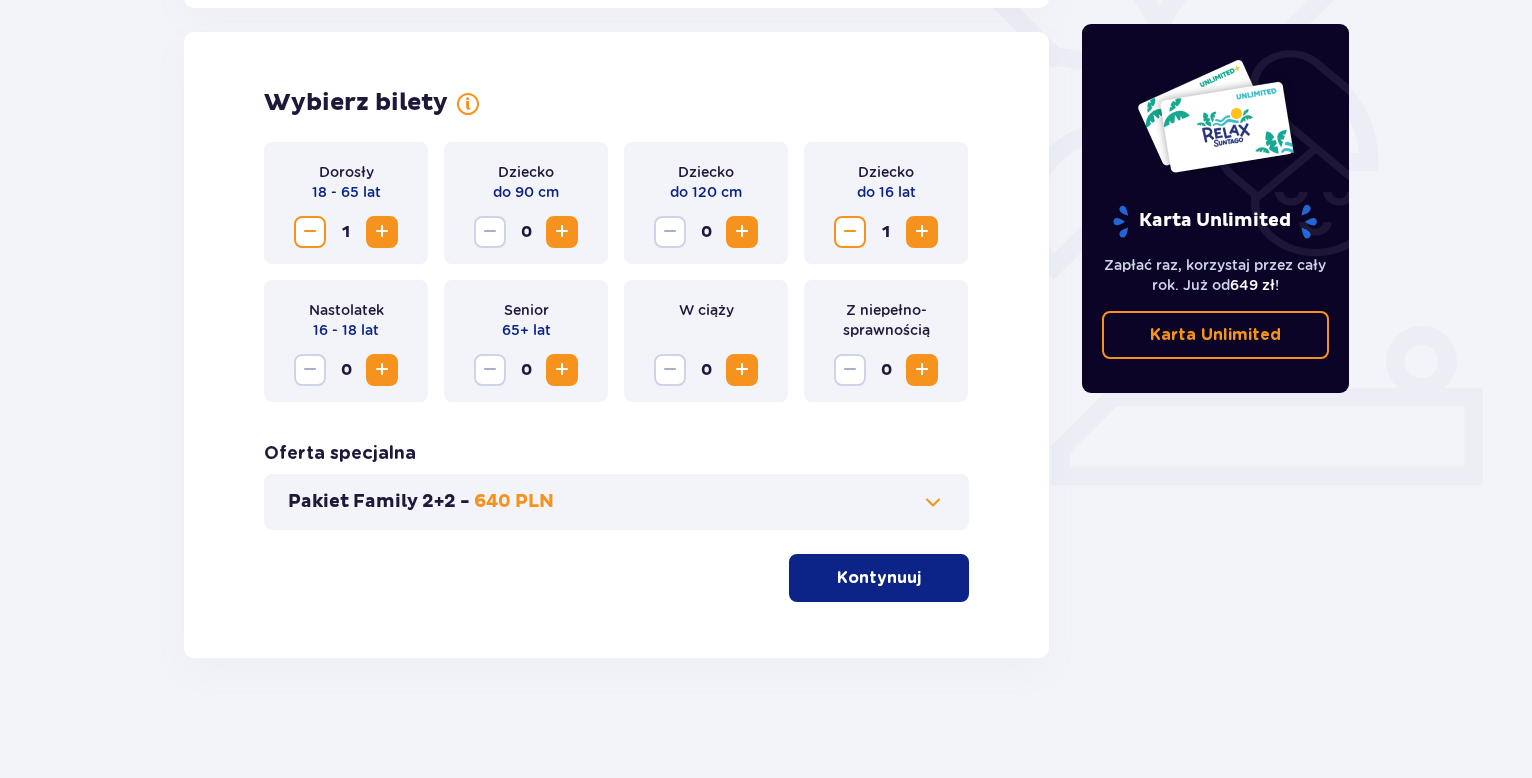 click at bounding box center (382, 232) 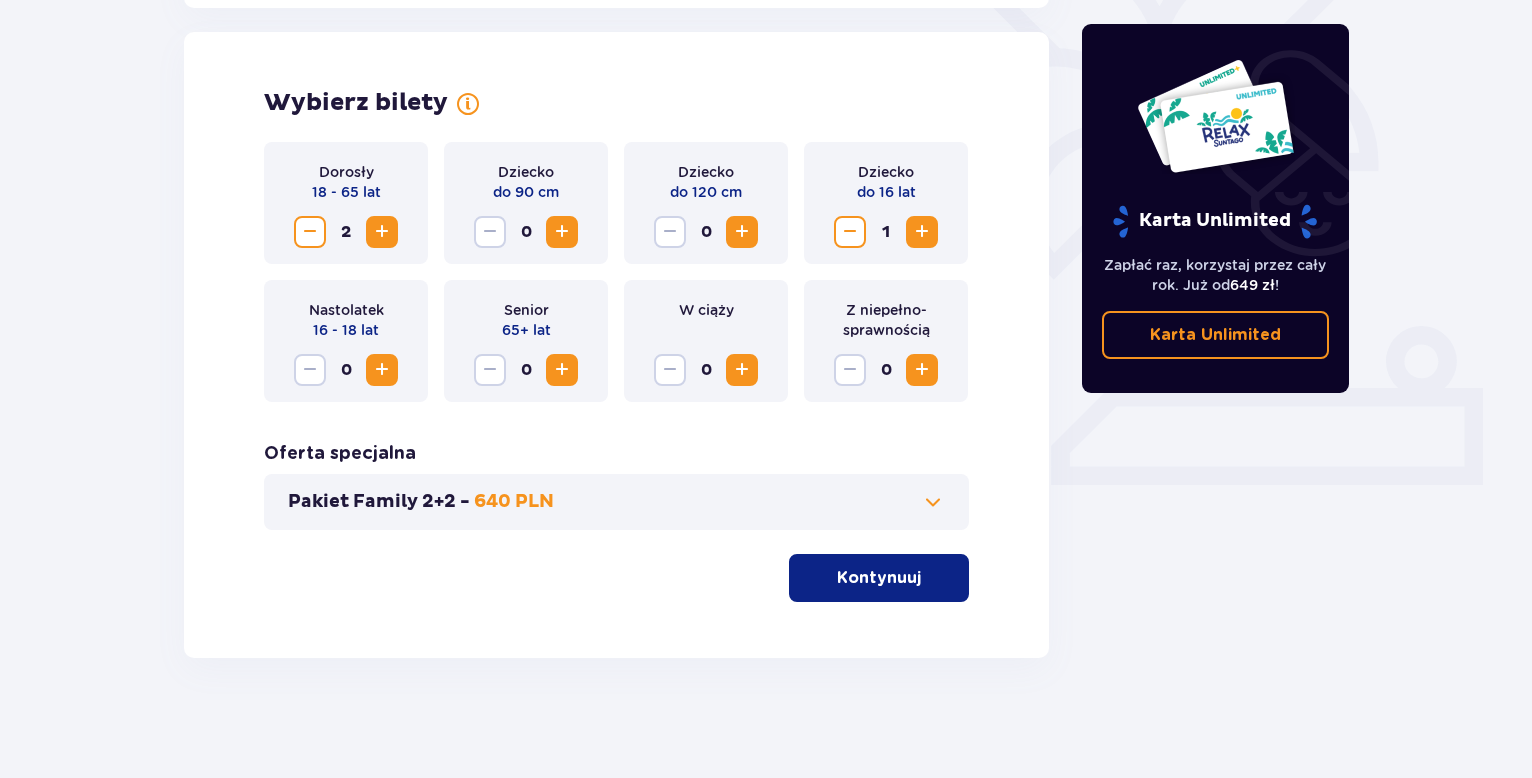 click at bounding box center (933, 502) 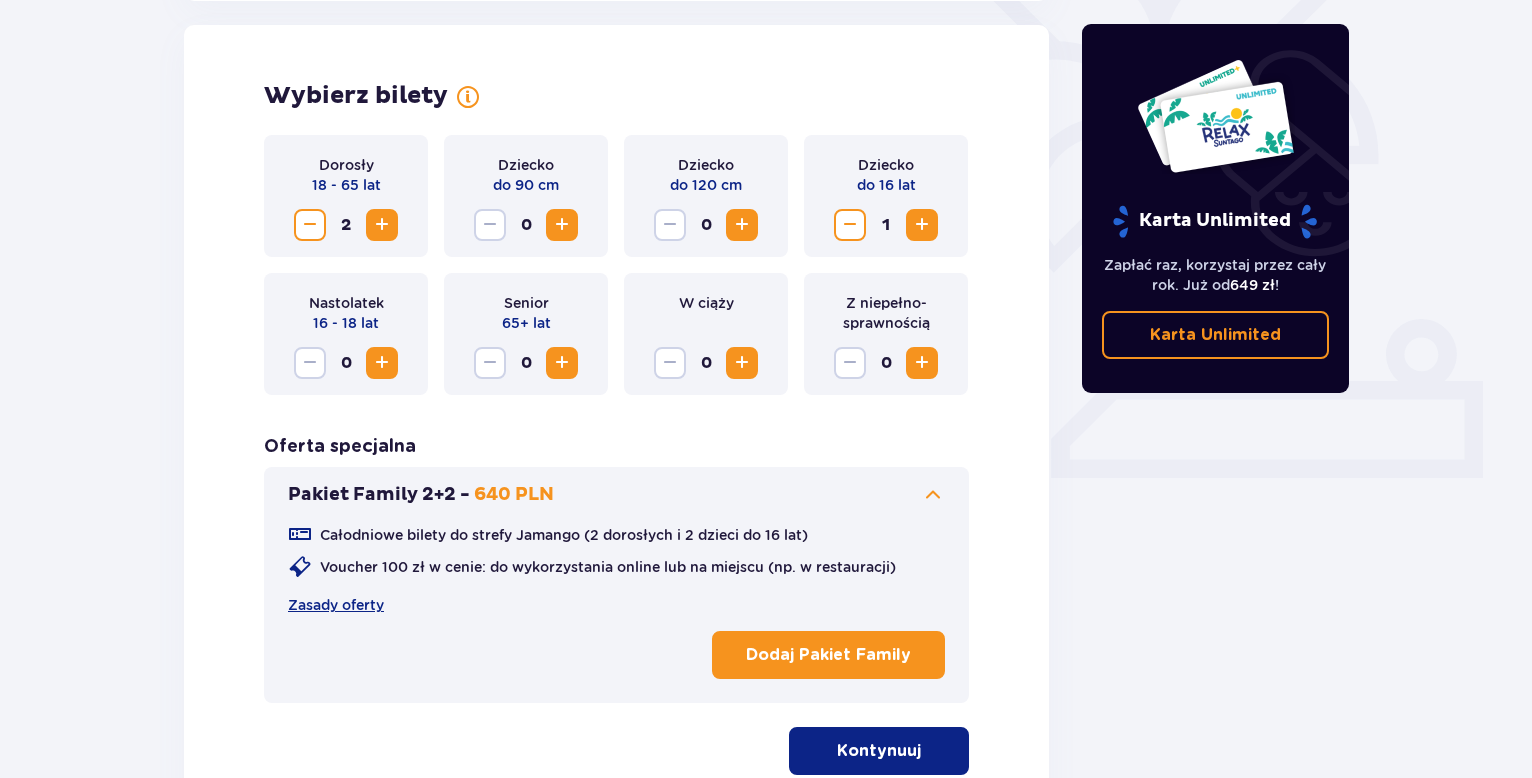 scroll, scrollTop: 556, scrollLeft: 0, axis: vertical 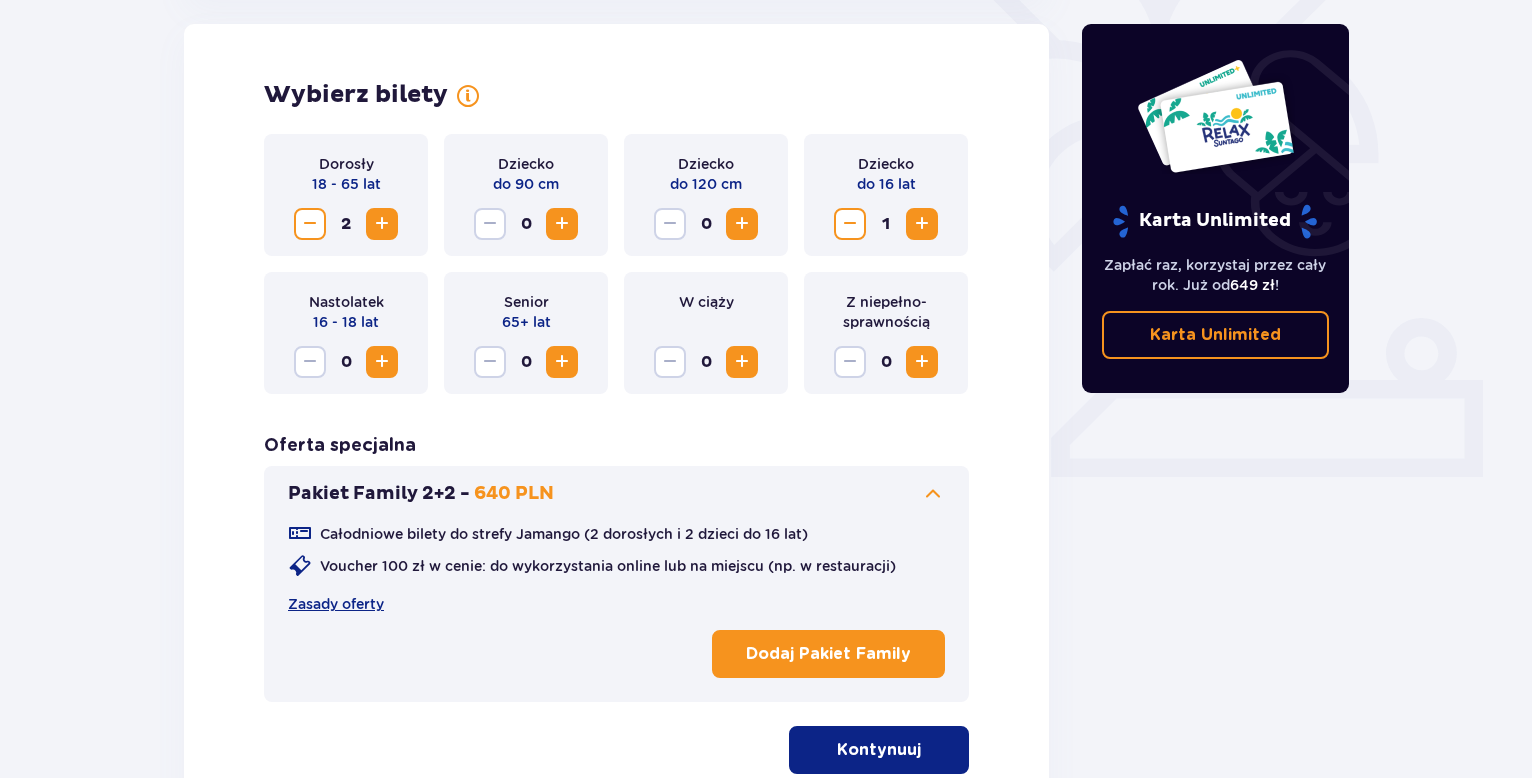 click at bounding box center (933, 494) 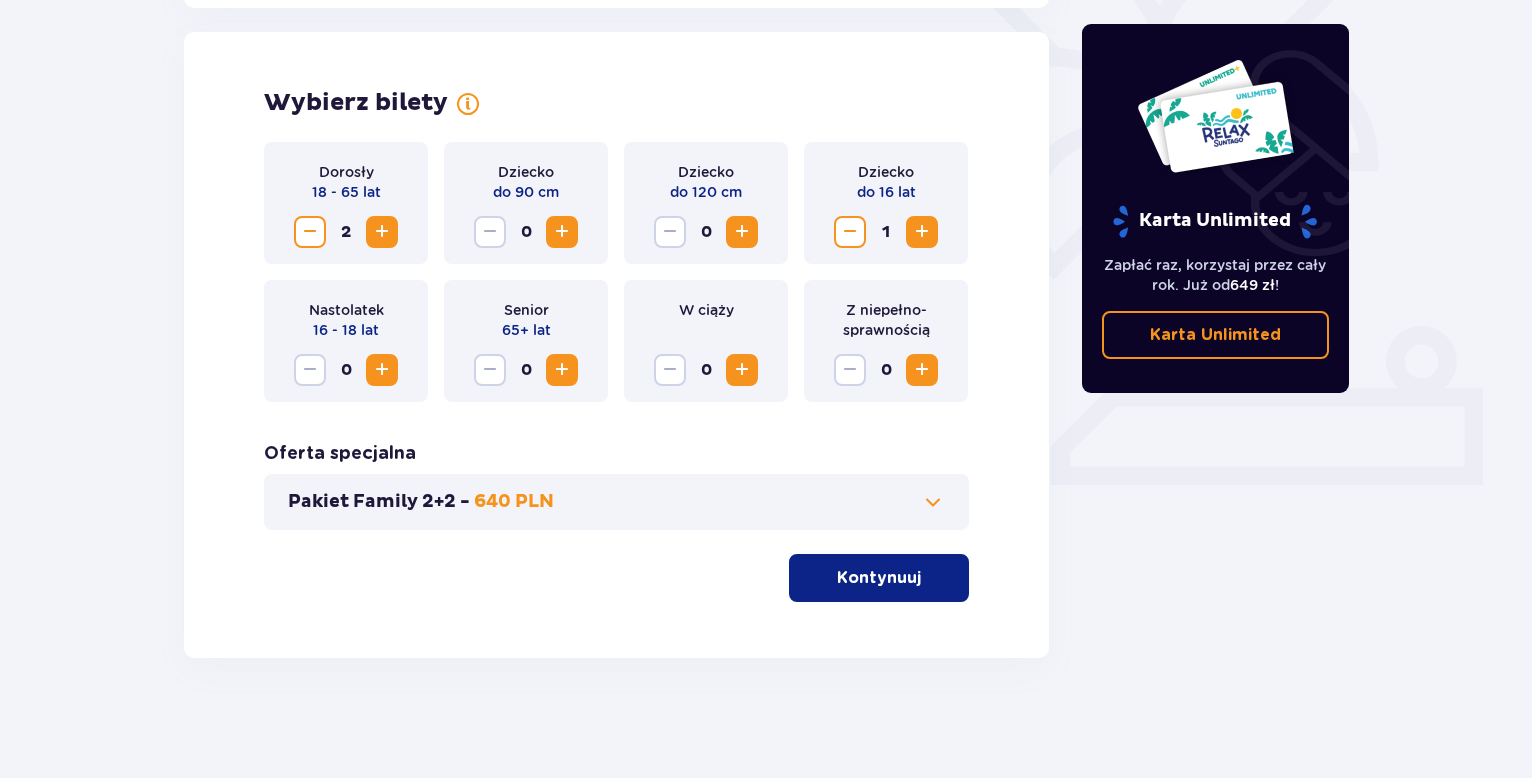 click on "Kontynuuj" at bounding box center (879, 578) 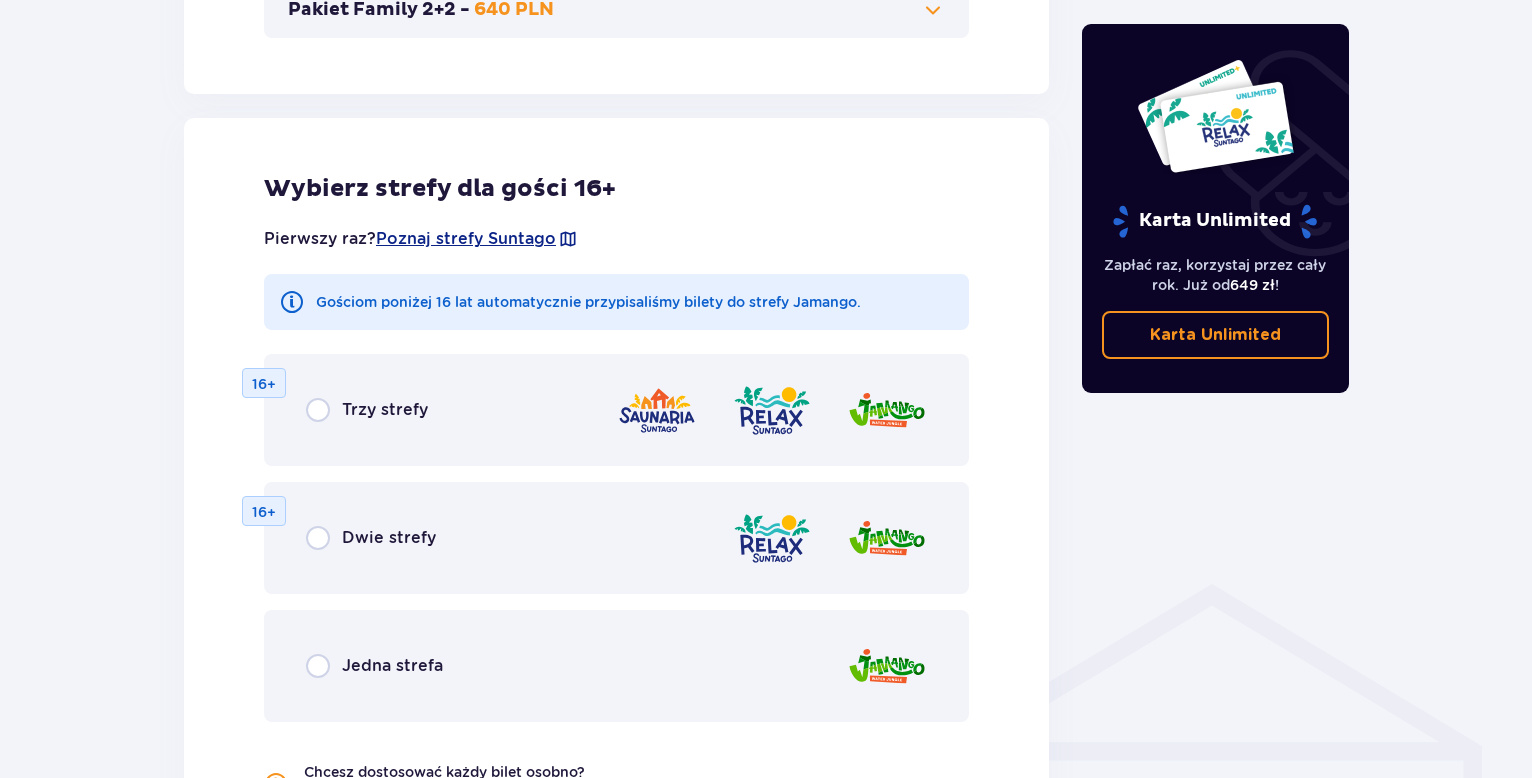 scroll, scrollTop: 1110, scrollLeft: 0, axis: vertical 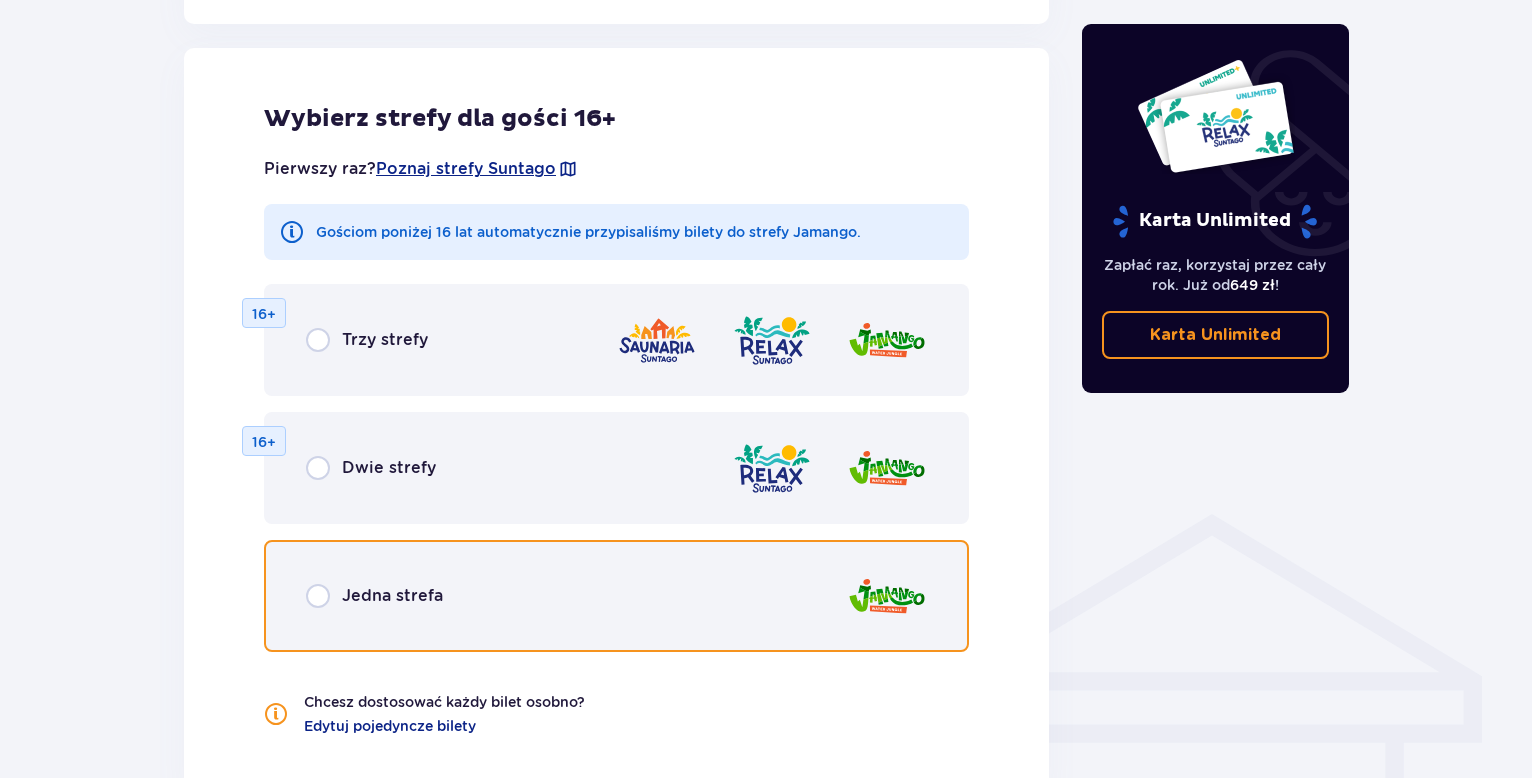 click at bounding box center (318, 596) 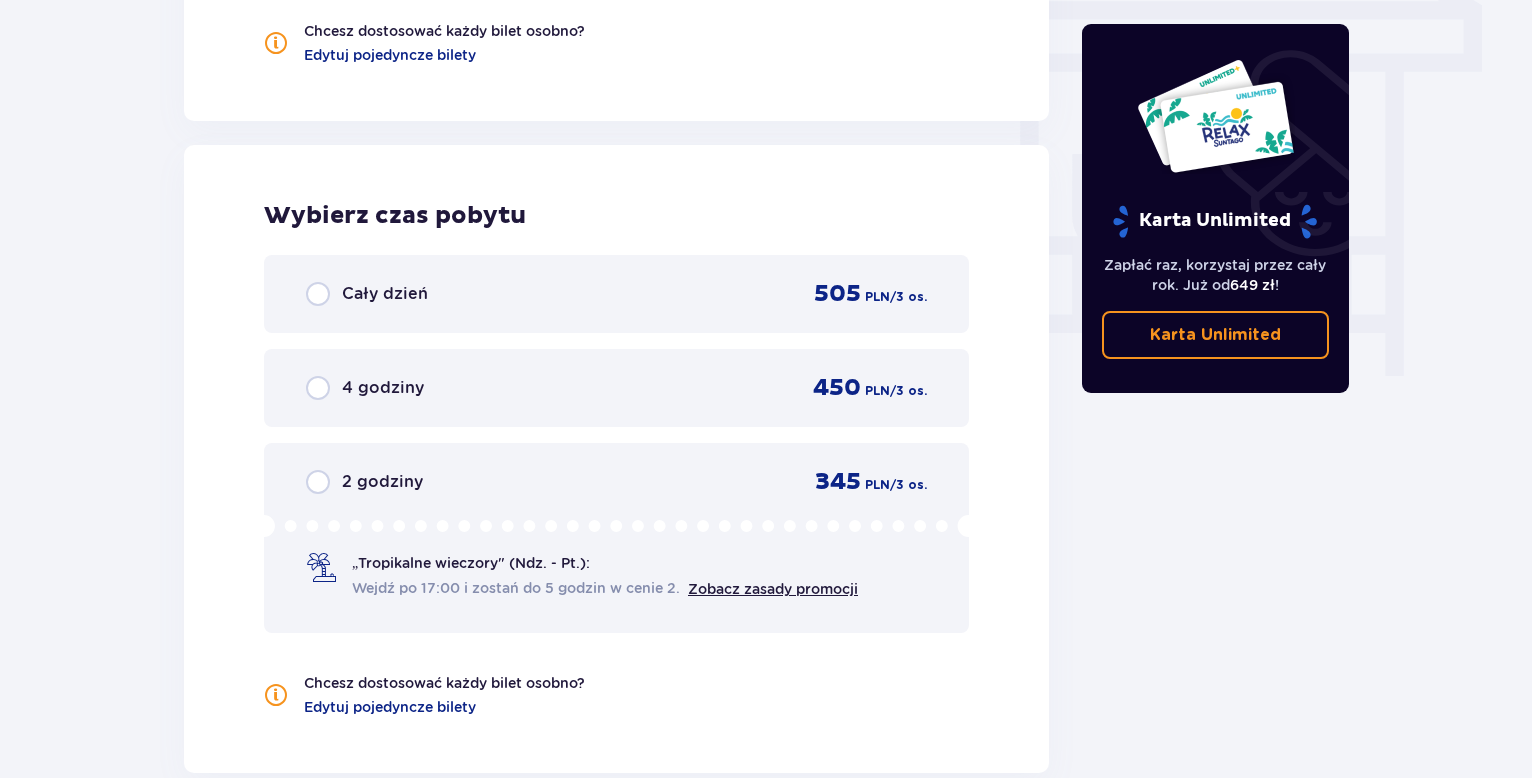 scroll, scrollTop: 1878, scrollLeft: 0, axis: vertical 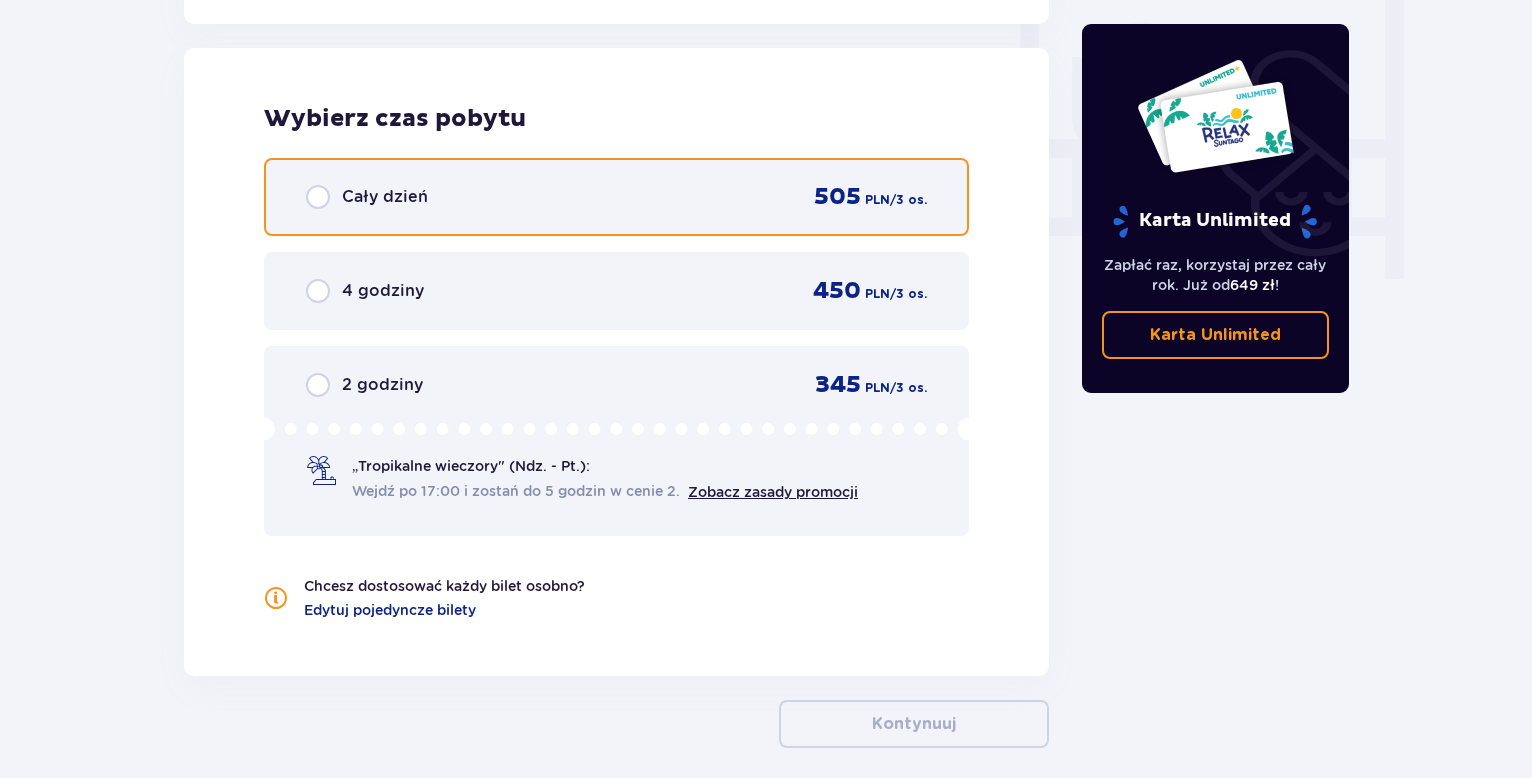 click at bounding box center [318, 197] 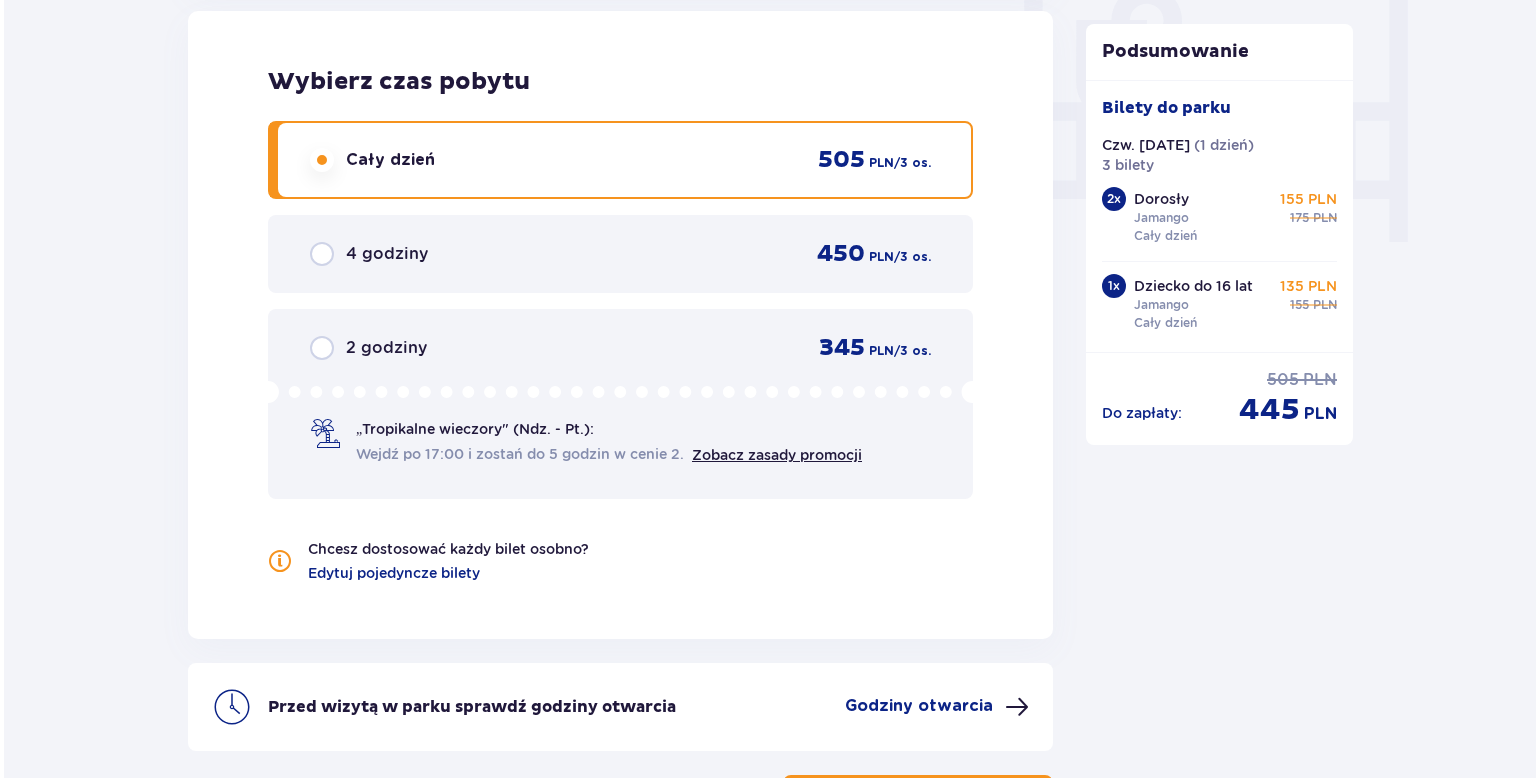 scroll, scrollTop: 2077, scrollLeft: 0, axis: vertical 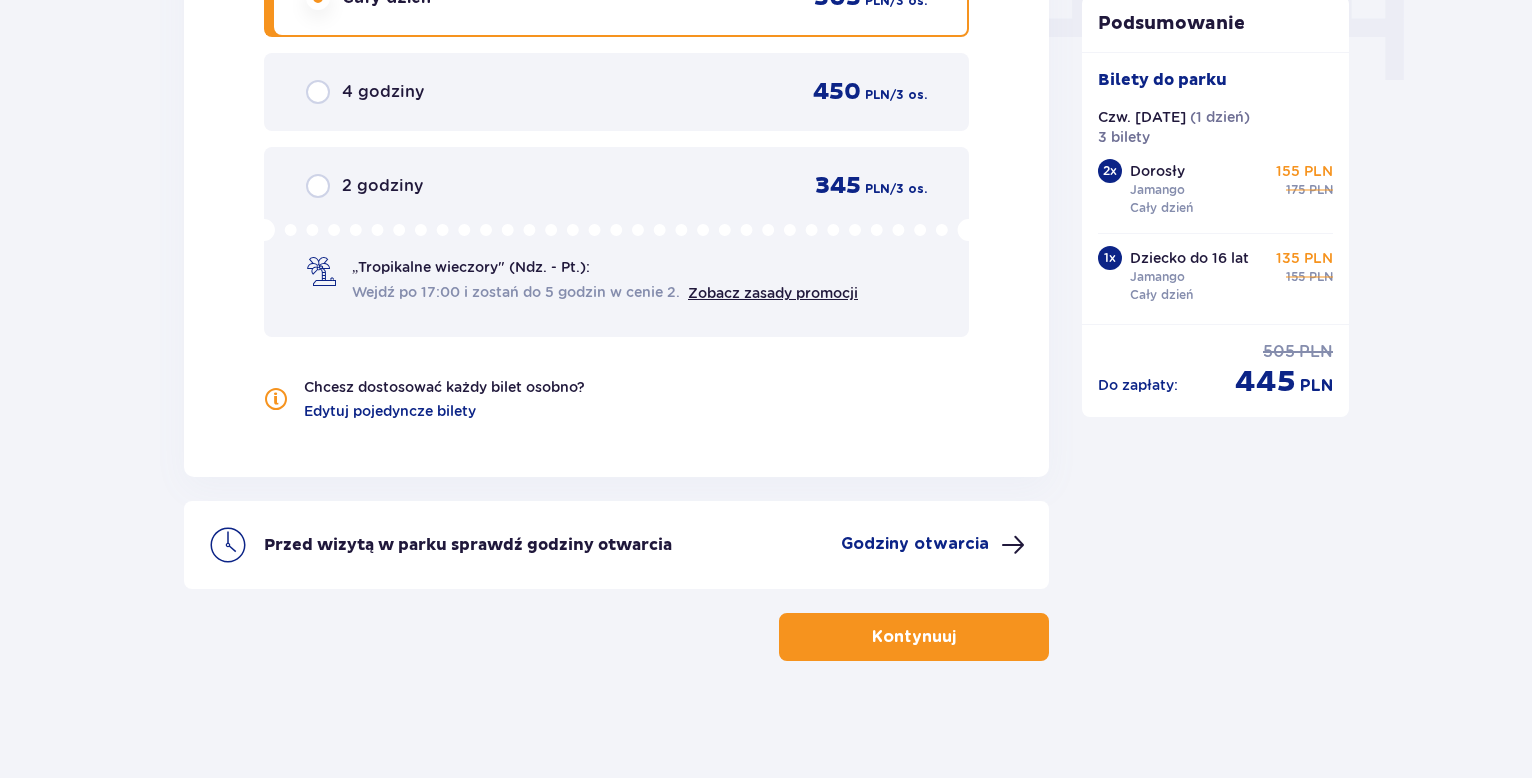 click on "Godziny otwarcia" at bounding box center [915, 544] 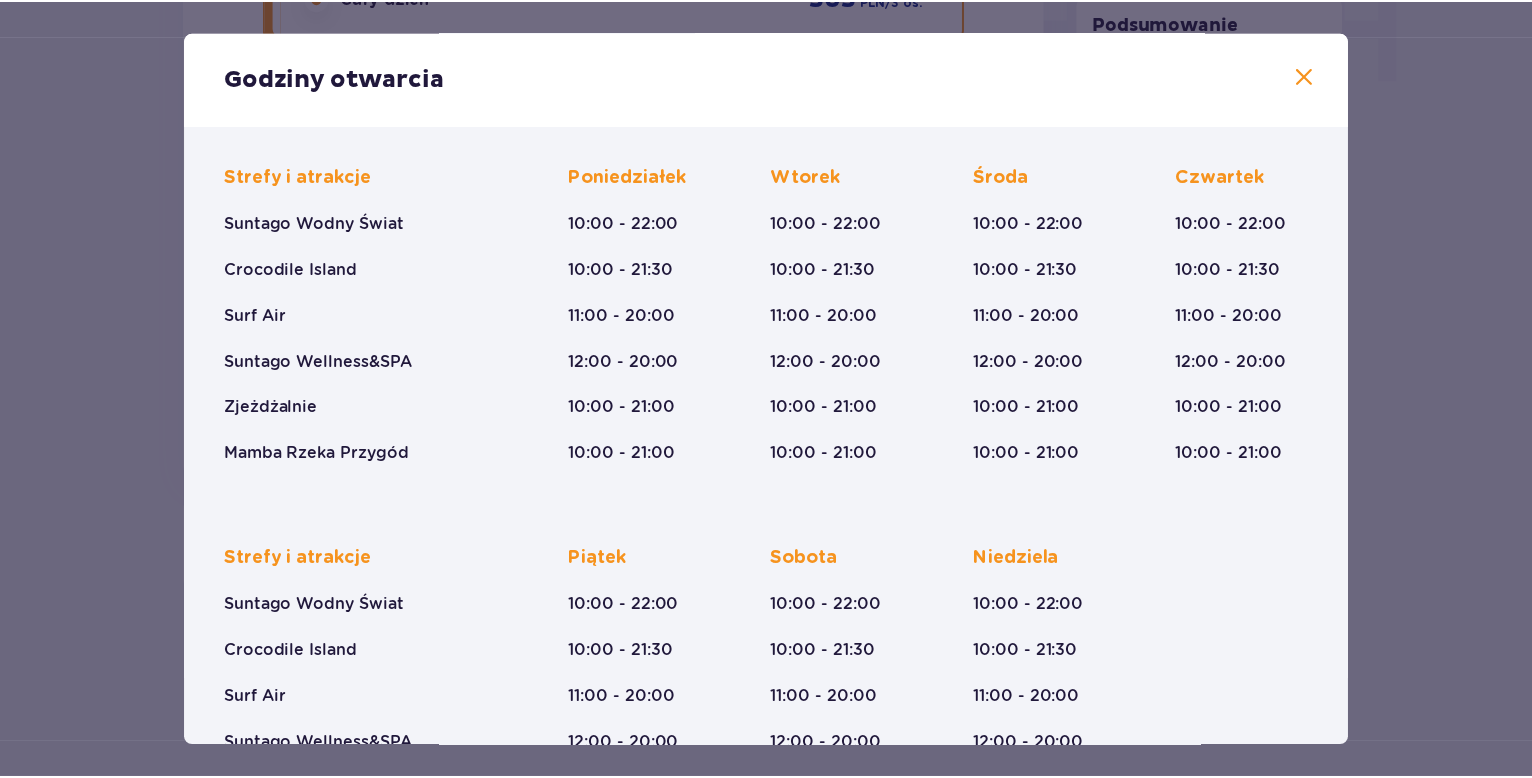 scroll, scrollTop: 0, scrollLeft: 0, axis: both 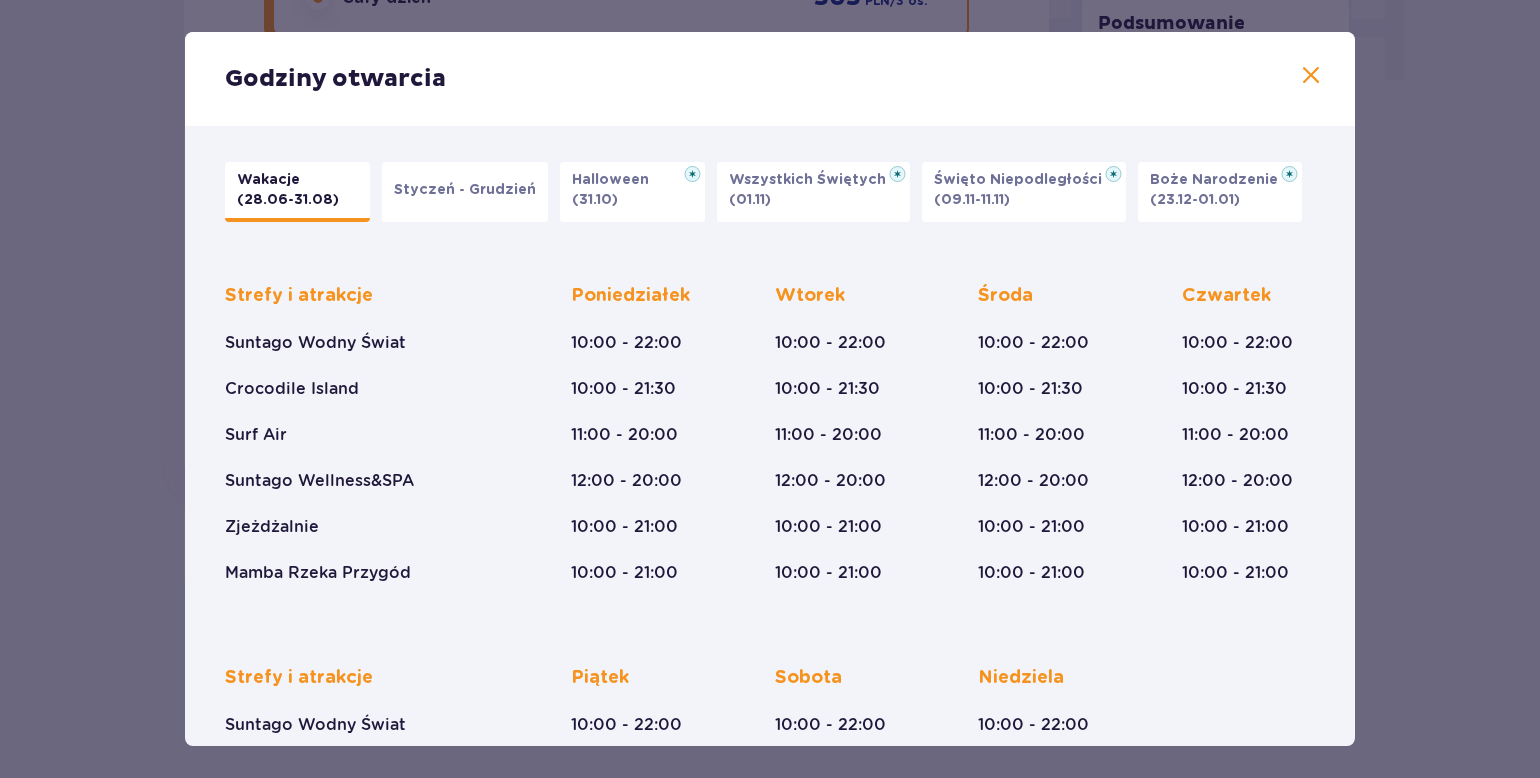 click at bounding box center [1311, 76] 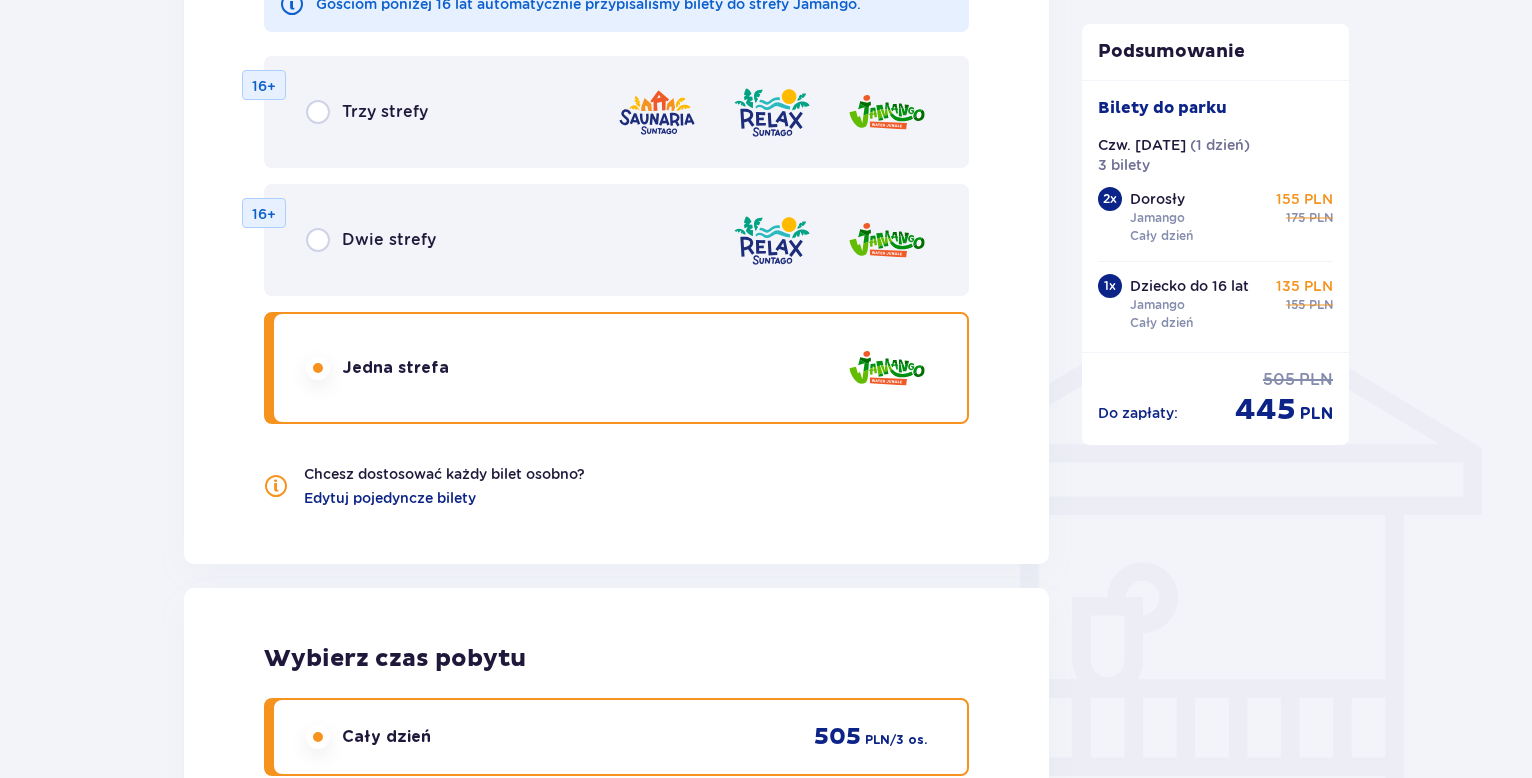 scroll, scrollTop: 1244, scrollLeft: 0, axis: vertical 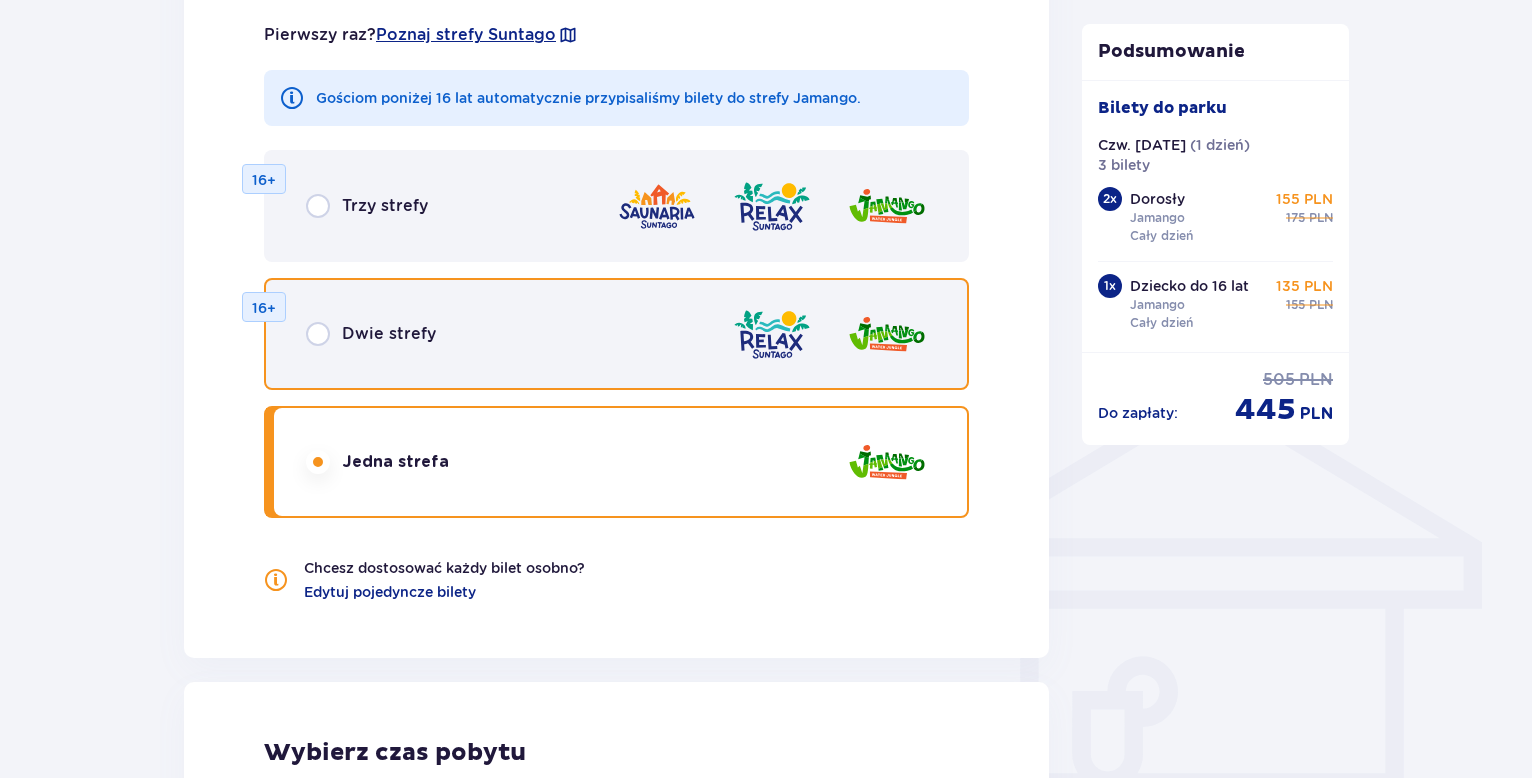 click at bounding box center [318, 334] 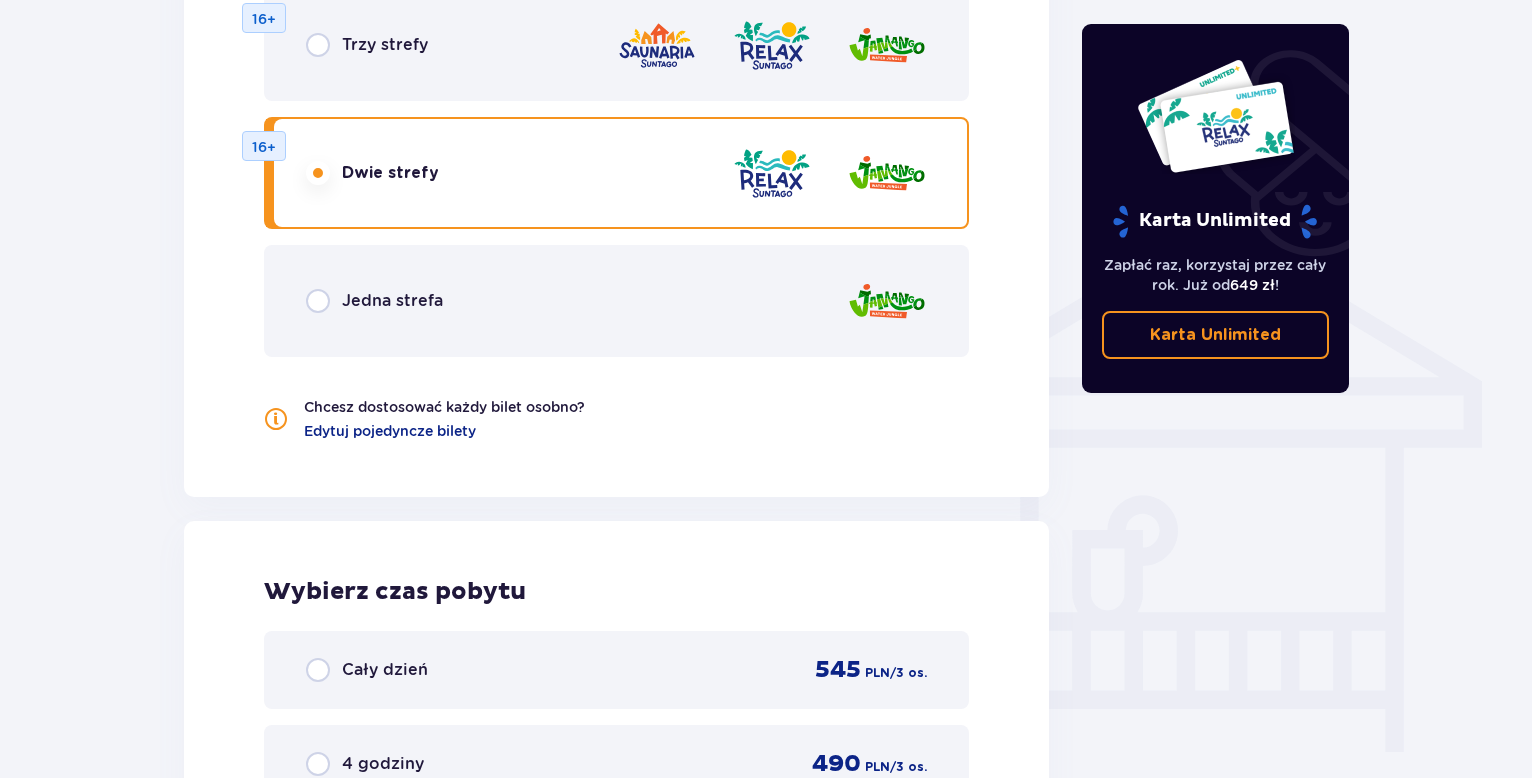 scroll, scrollTop: 1712, scrollLeft: 0, axis: vertical 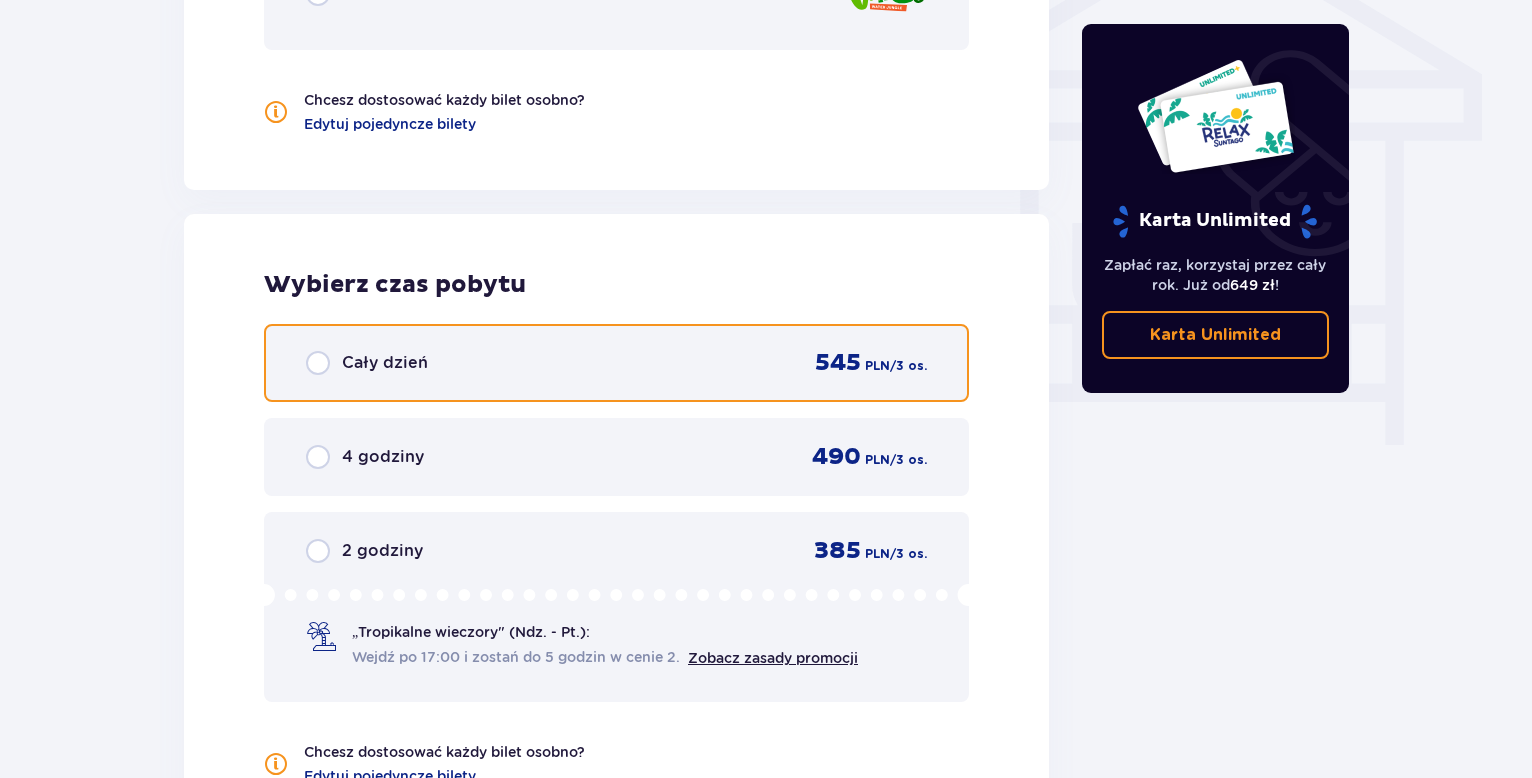 click at bounding box center [318, 363] 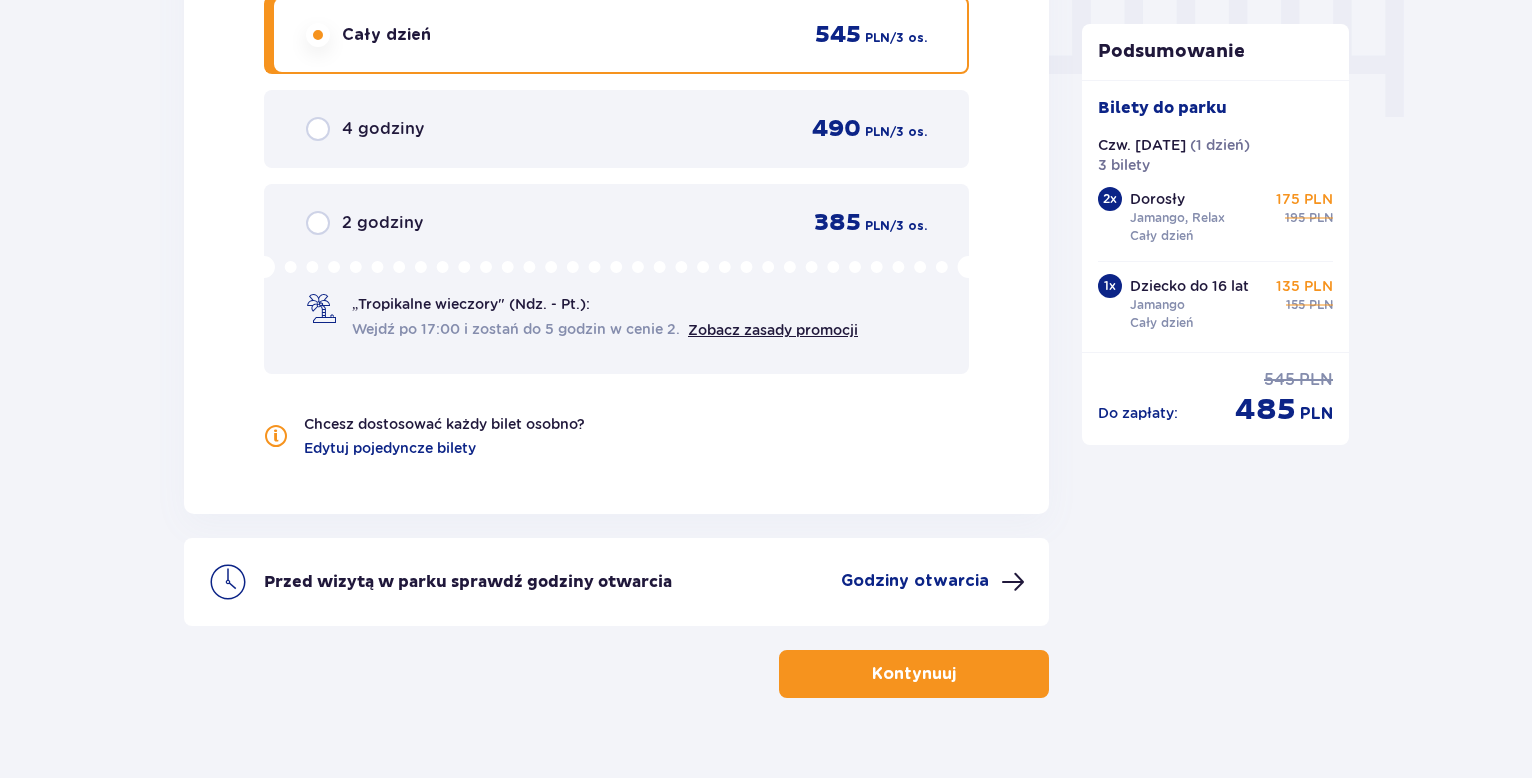 scroll, scrollTop: 2077, scrollLeft: 0, axis: vertical 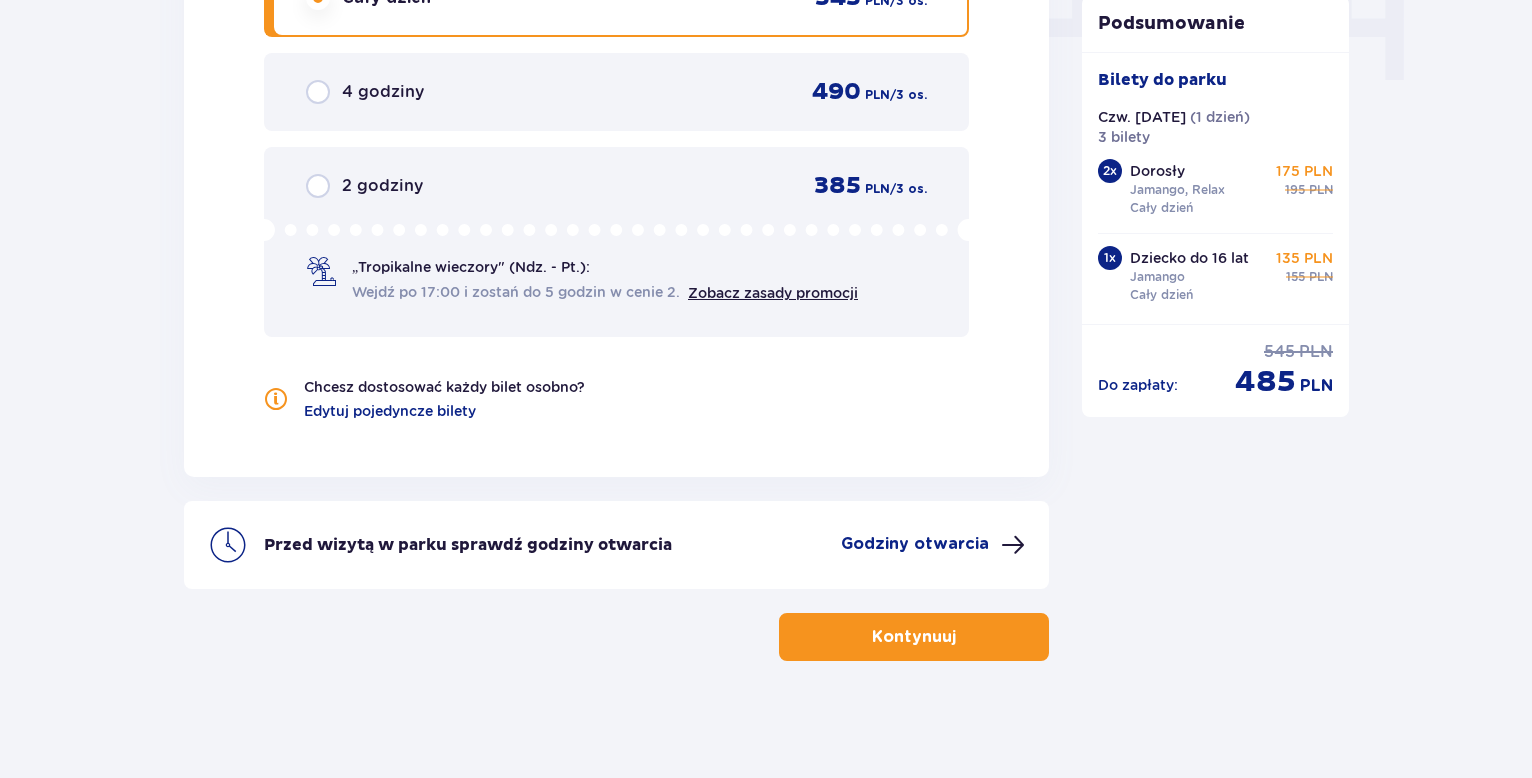 click on "Kontynuuj" at bounding box center [914, 637] 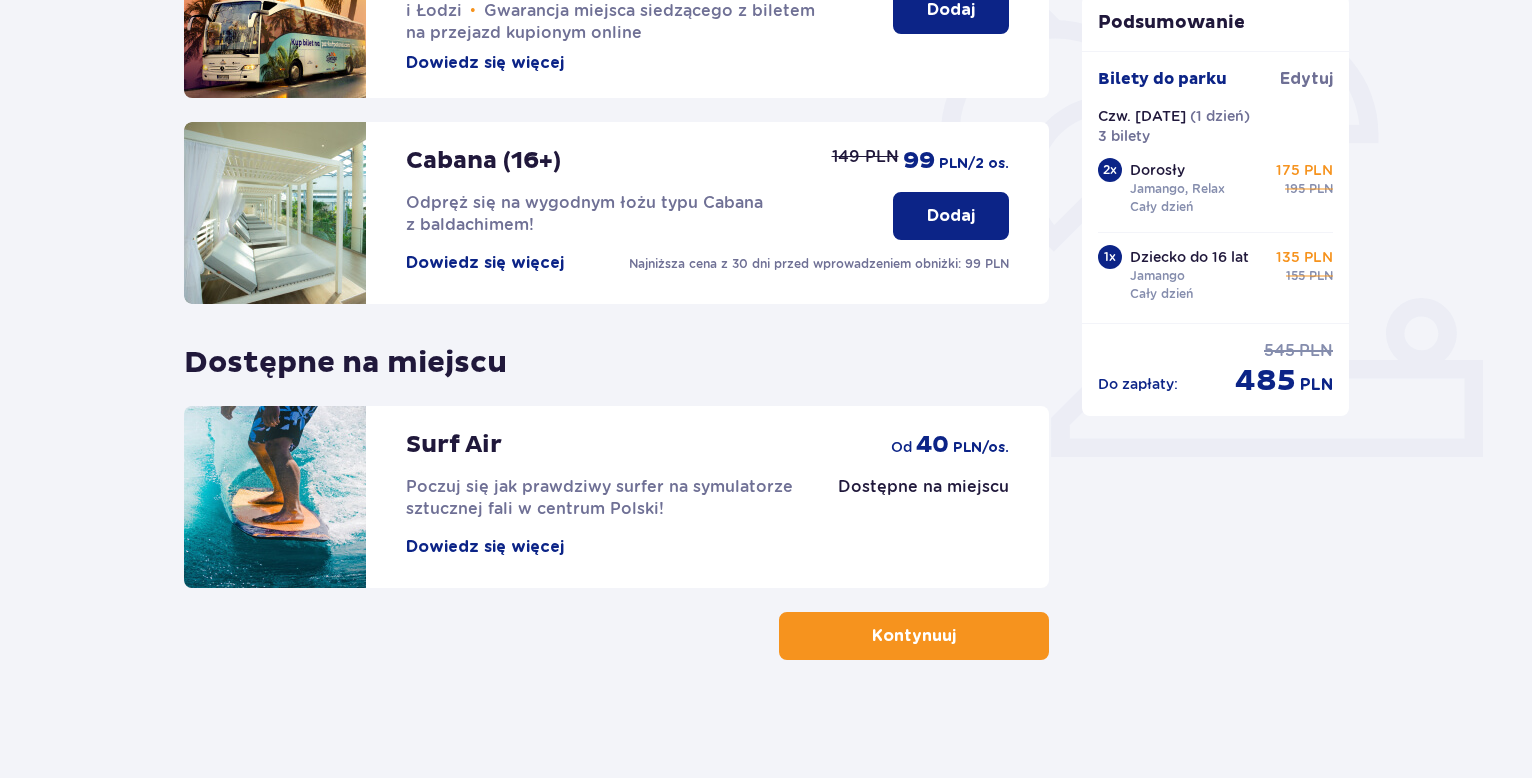 scroll, scrollTop: 577, scrollLeft: 0, axis: vertical 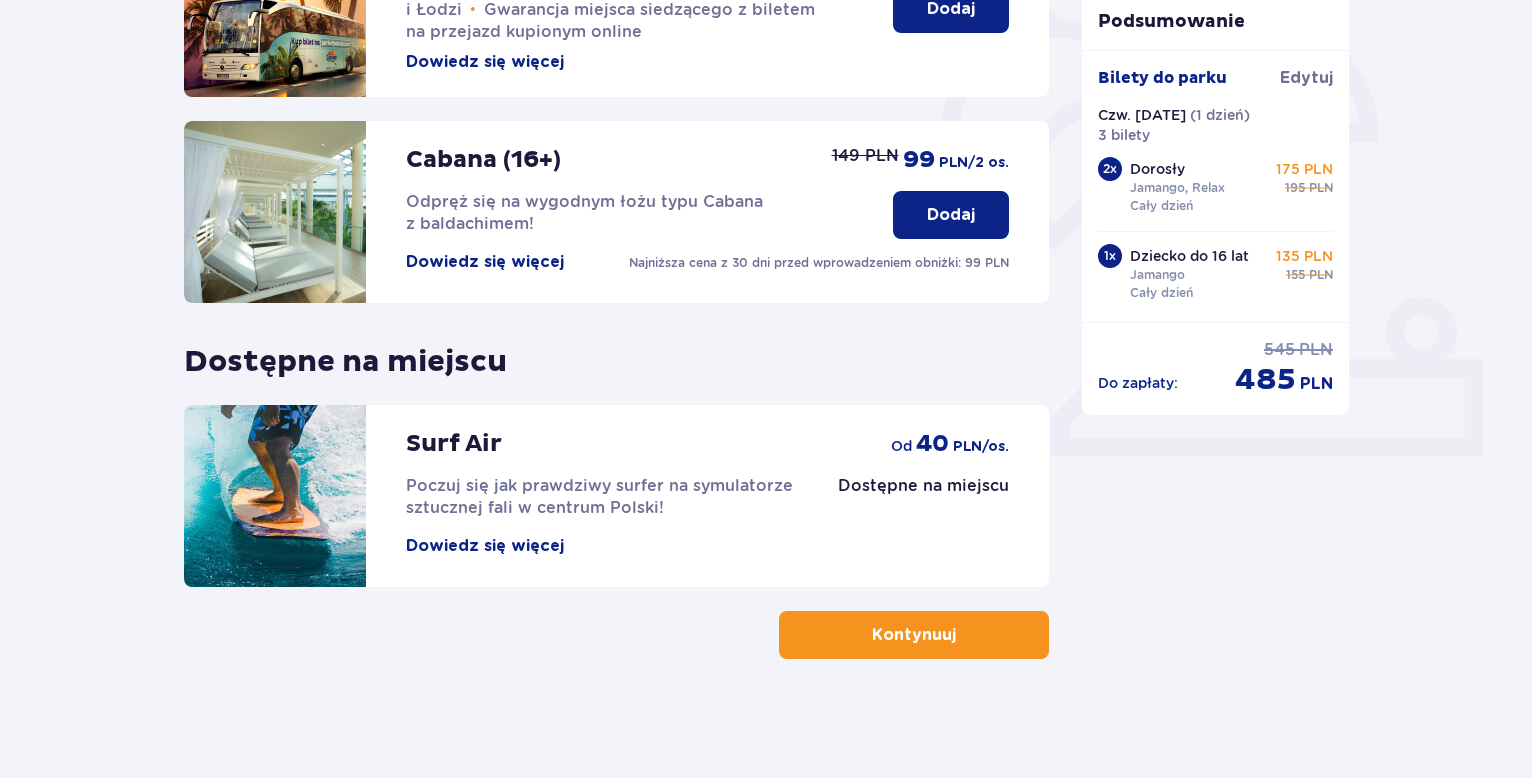 click on "Kontynuuj" at bounding box center [914, 635] 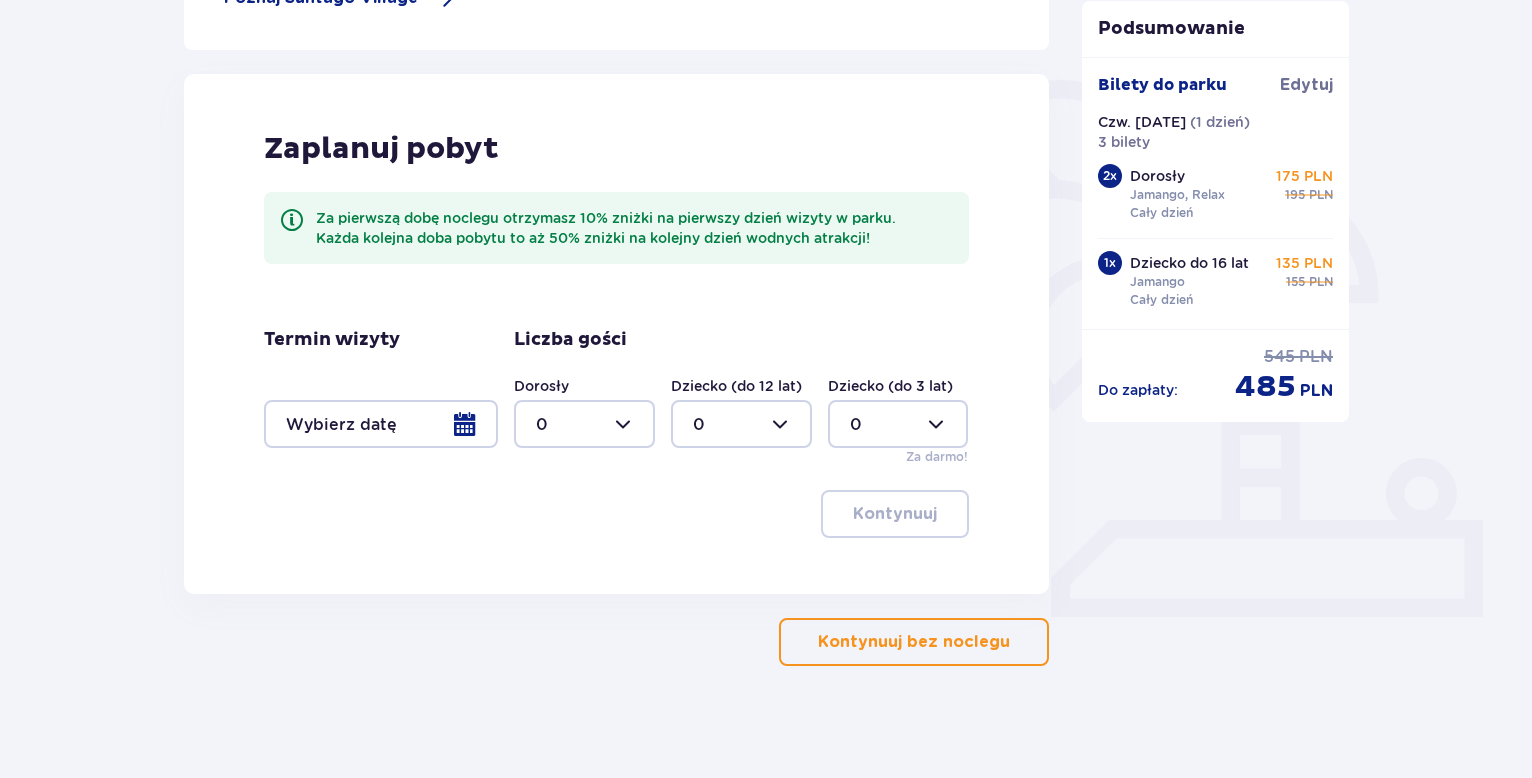 scroll, scrollTop: 424, scrollLeft: 0, axis: vertical 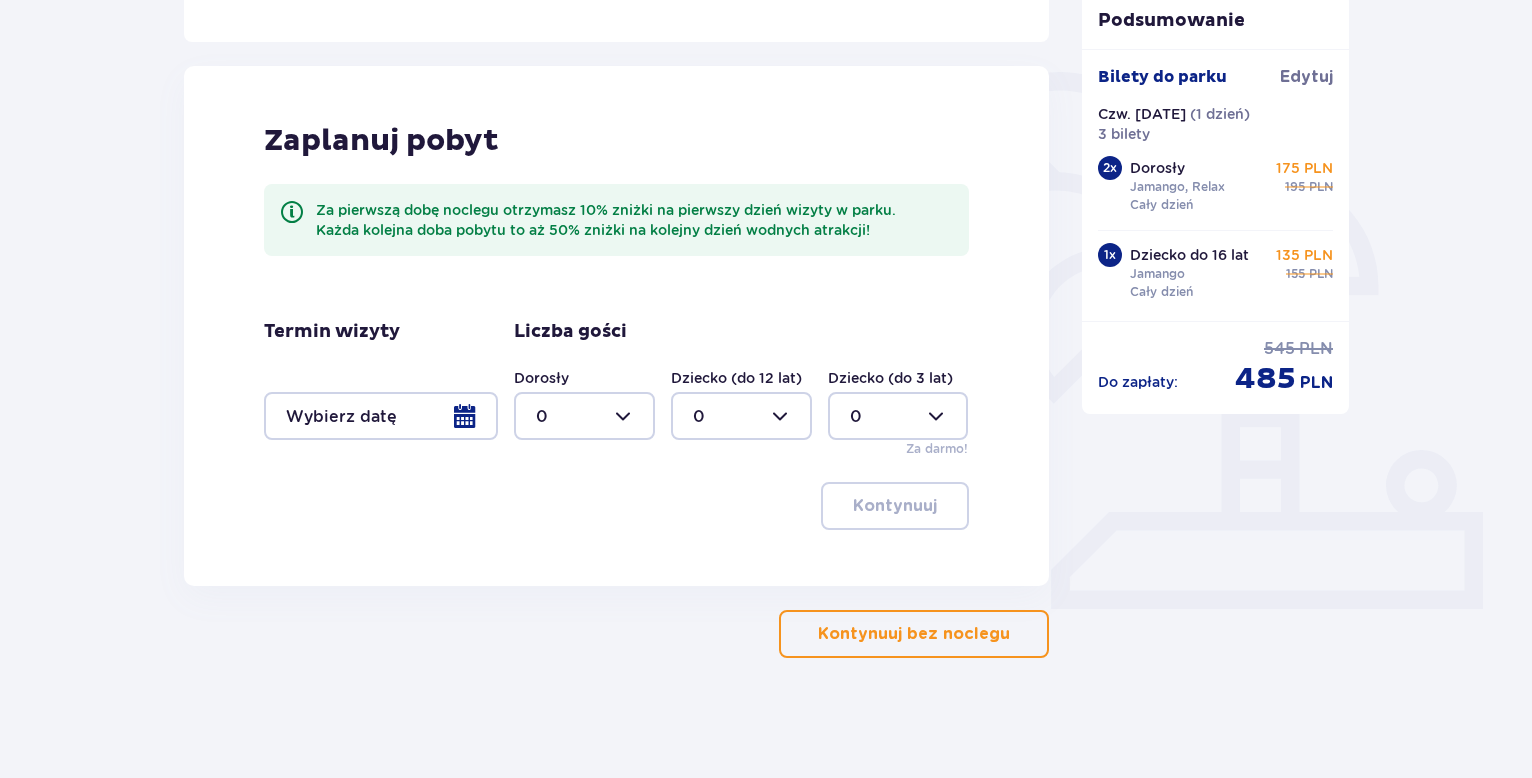 click at bounding box center (381, 416) 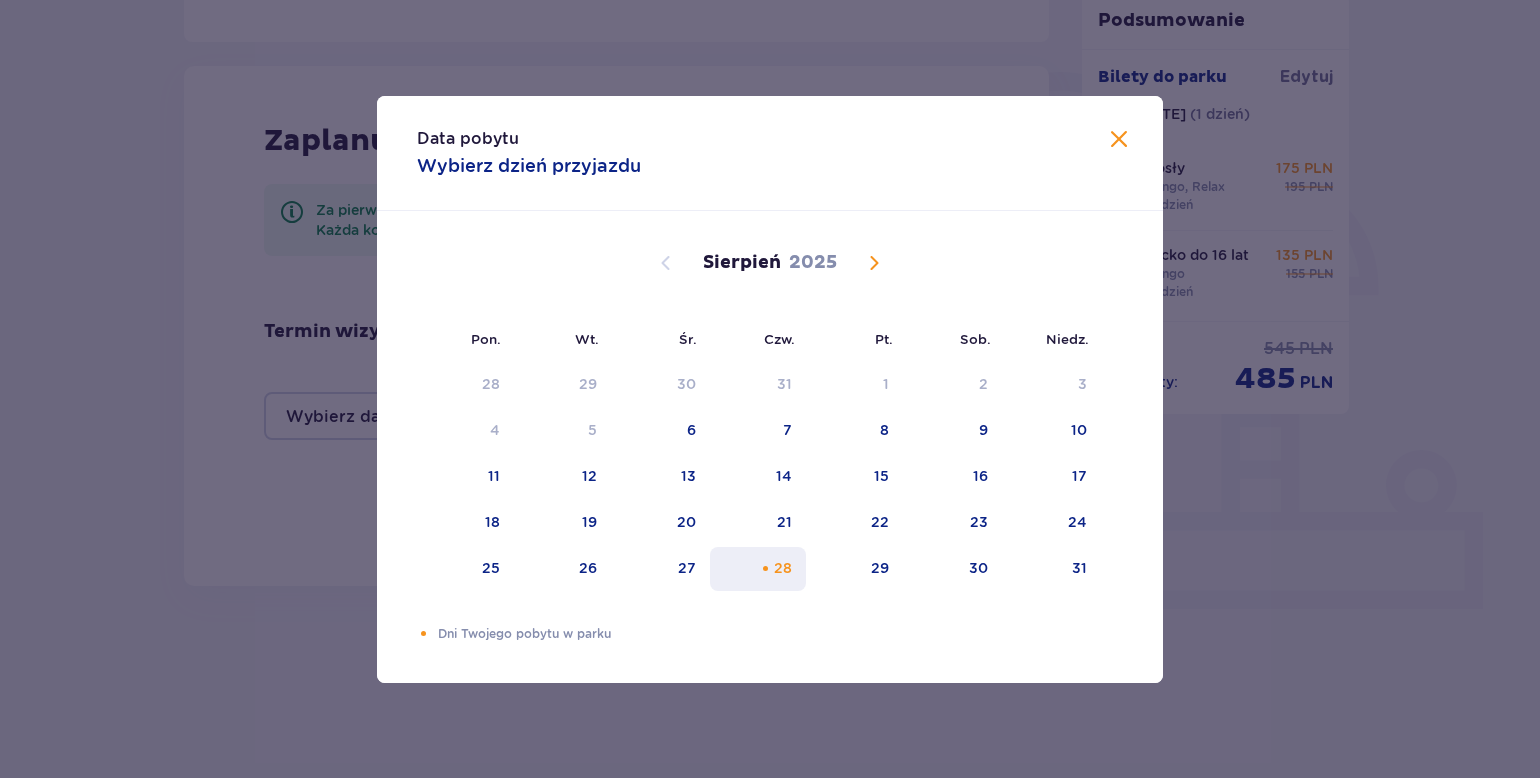 click on "28" at bounding box center [783, 568] 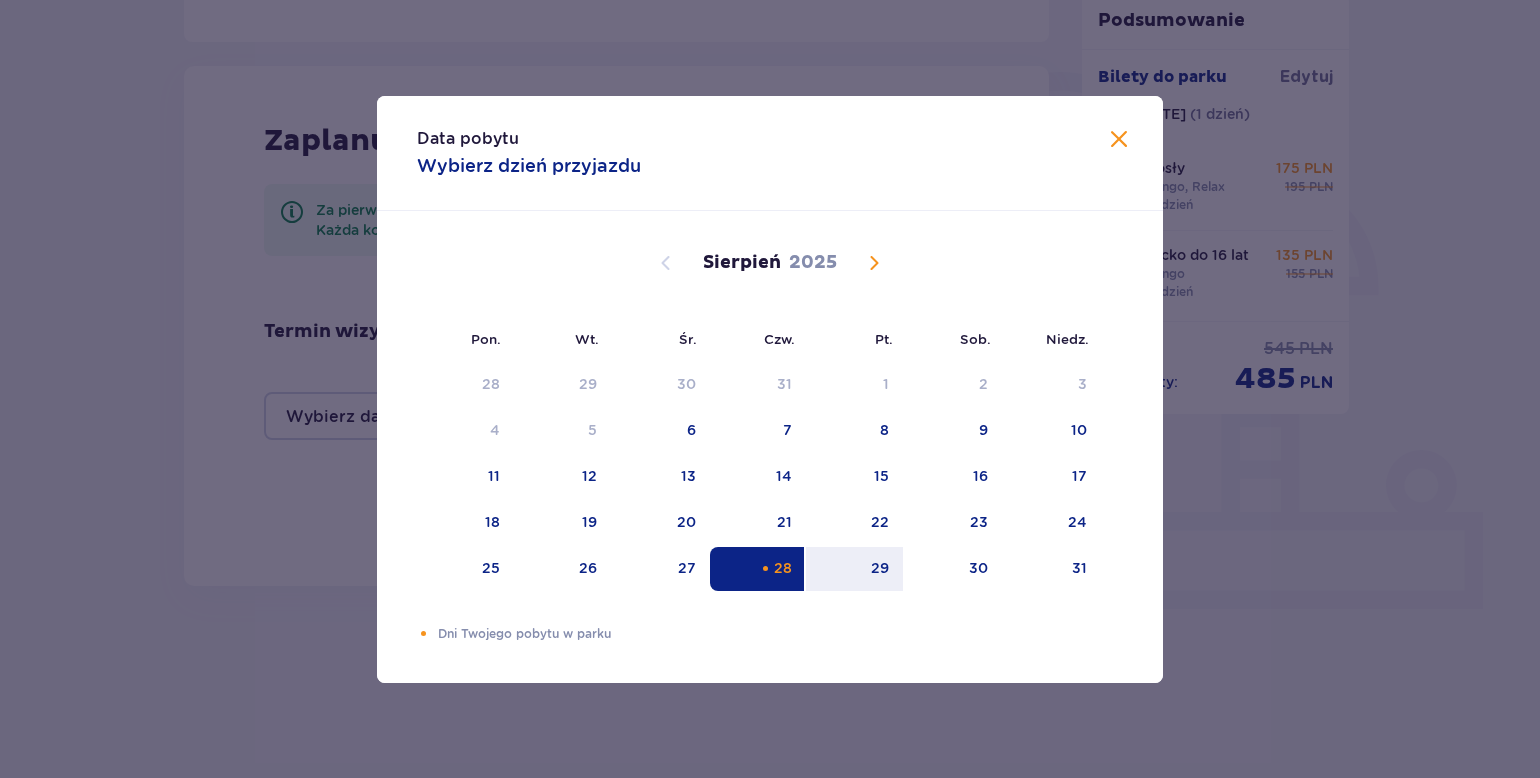 click on "28" at bounding box center [783, 568] 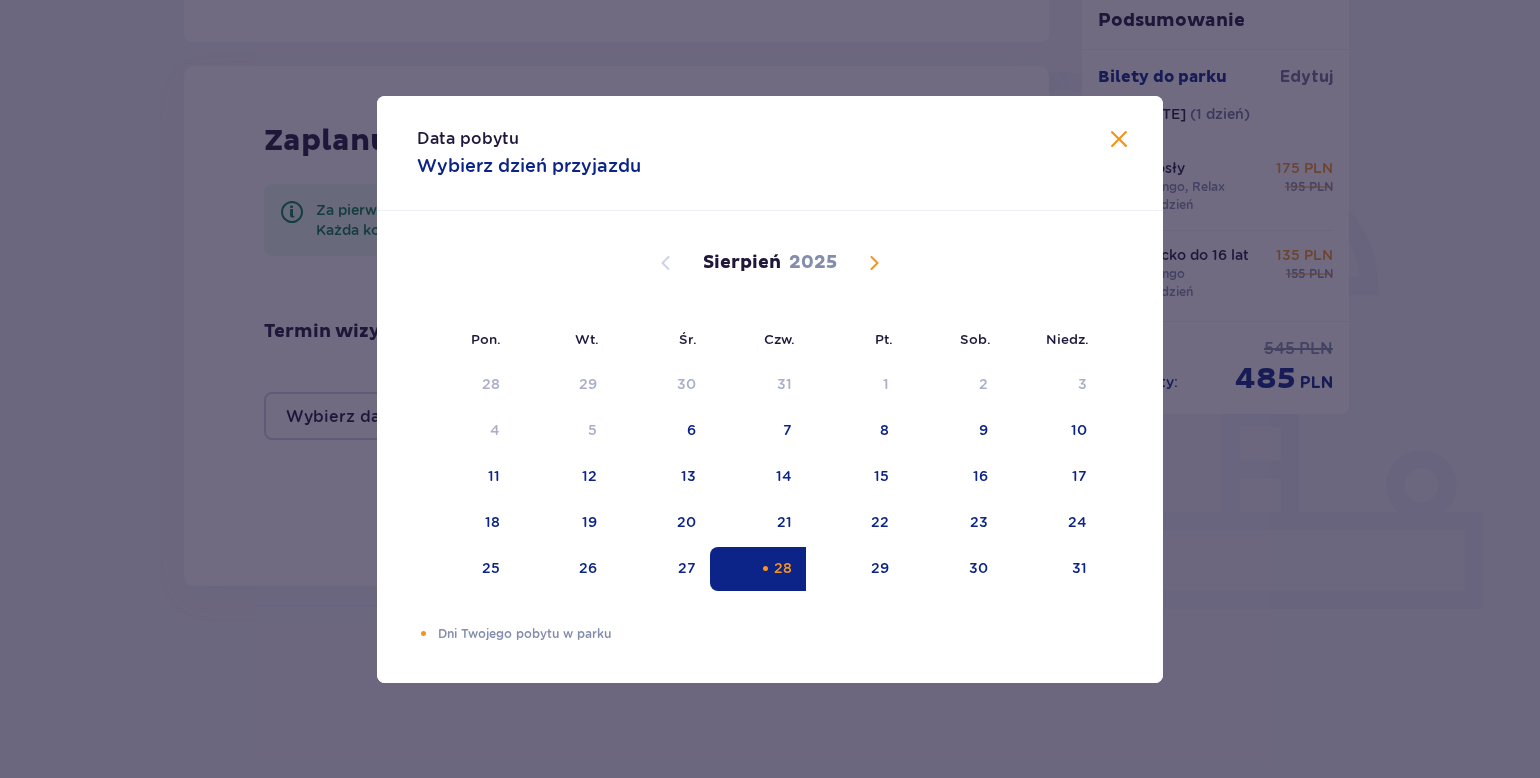 click on "Data pobytu Wybierz dzień przyjazdu Pon. Wt. Śr. Czw. Pt. Sob. Niedz. Lipiec 2025 30 1 2 3 4 5 6 7 8 9 10 11 12 13 14 15 16 17 18 19 20 21 22 23 24 25 26 27 28 29 30 31 1 2 3 Sierpień 2025 28 29 30 31 1 2 3 4 5 6 7 8 9 10 11 12 13 14 15 16 17 18 19 20 21 22 23 24 25 26 27 28 29 30 31 Wrzesień 2025 1 2 3 4 5 6 7 8 9 10 11 12 13 14 15 16 17 18 19 20 21 22 23 24 25 26 27 28 29 30 1 2 3 4 5 Dni Twojego pobytu w parku" at bounding box center [770, 389] 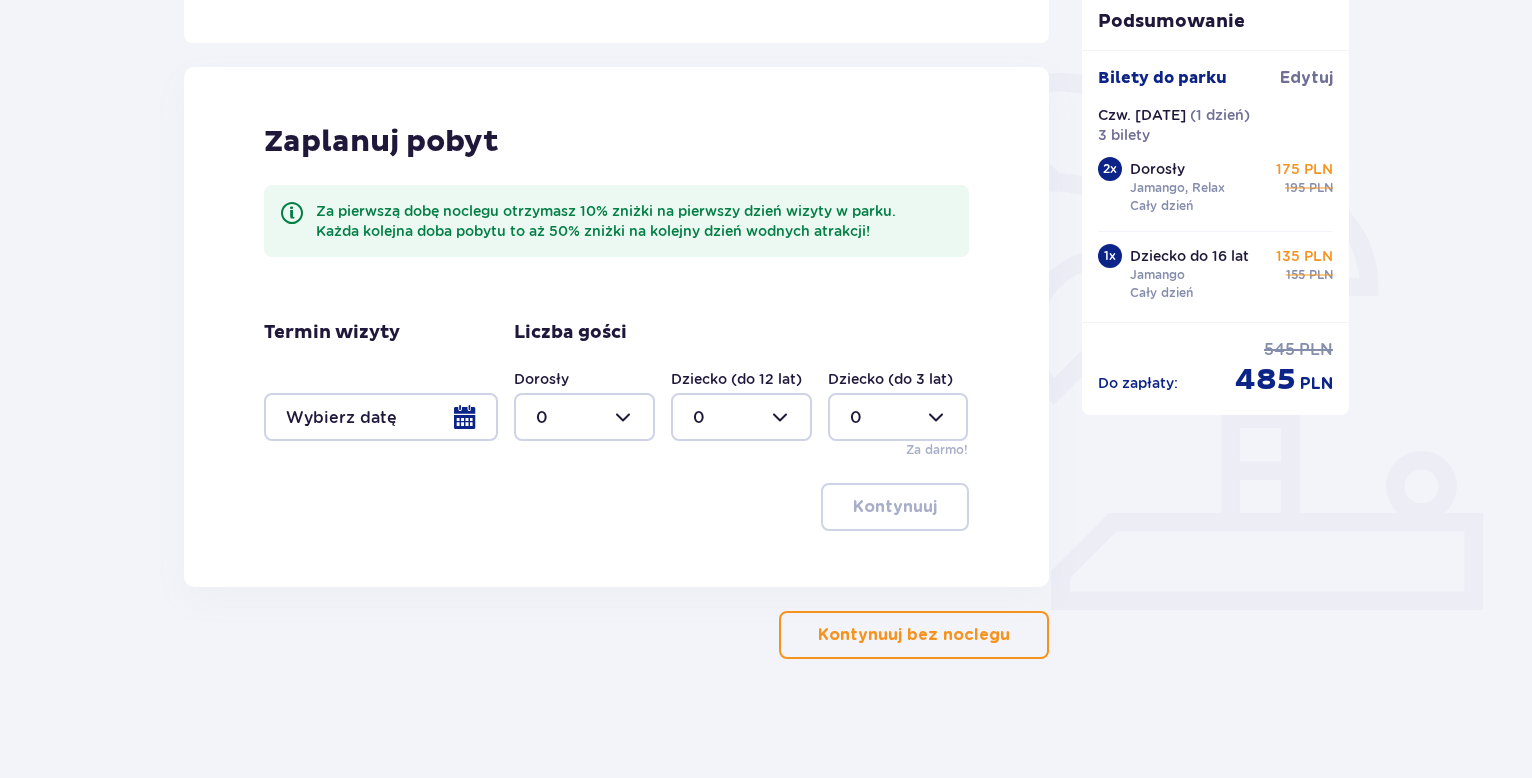 scroll, scrollTop: 424, scrollLeft: 0, axis: vertical 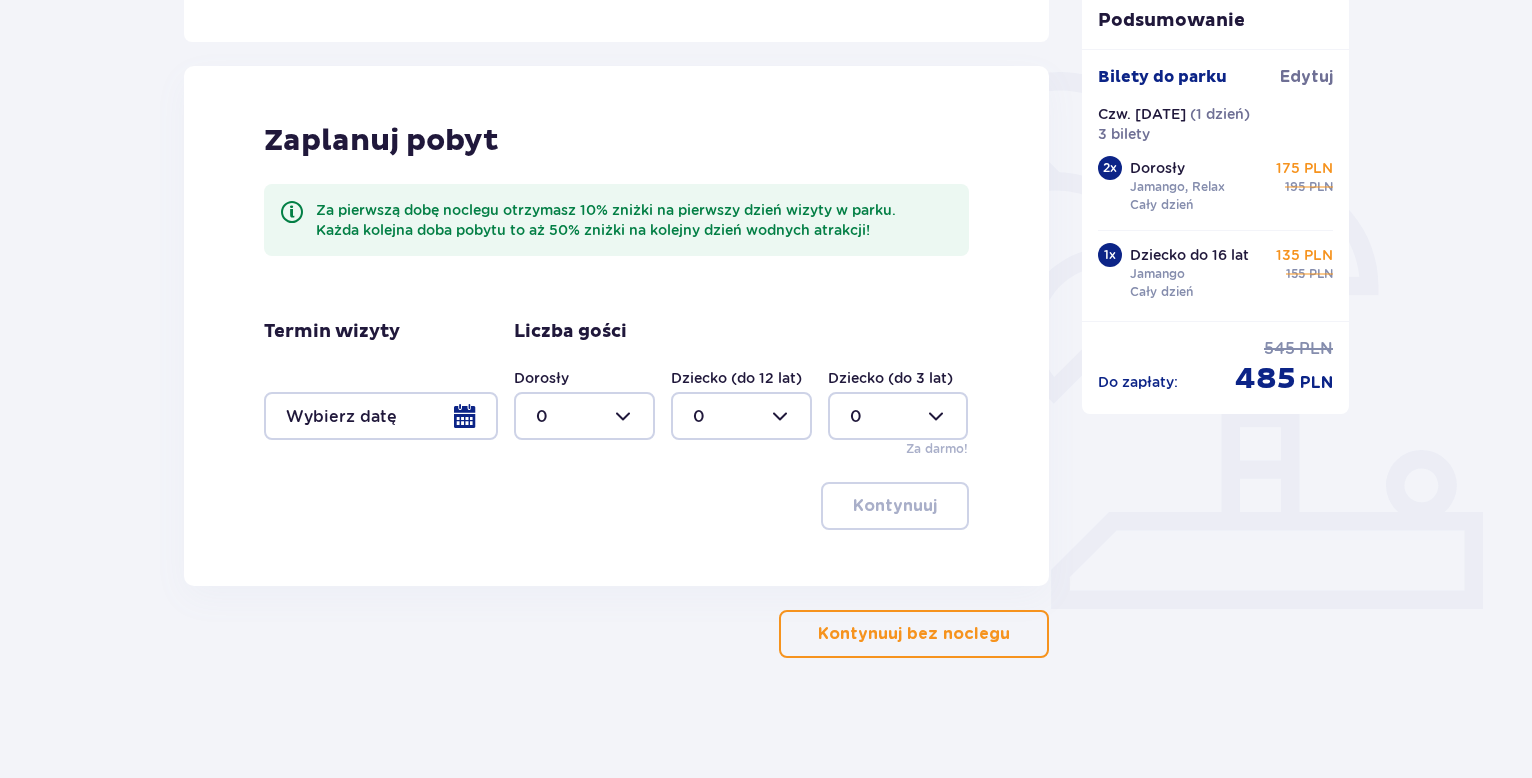click on "Kontynuuj bez noclegu" at bounding box center (914, 634) 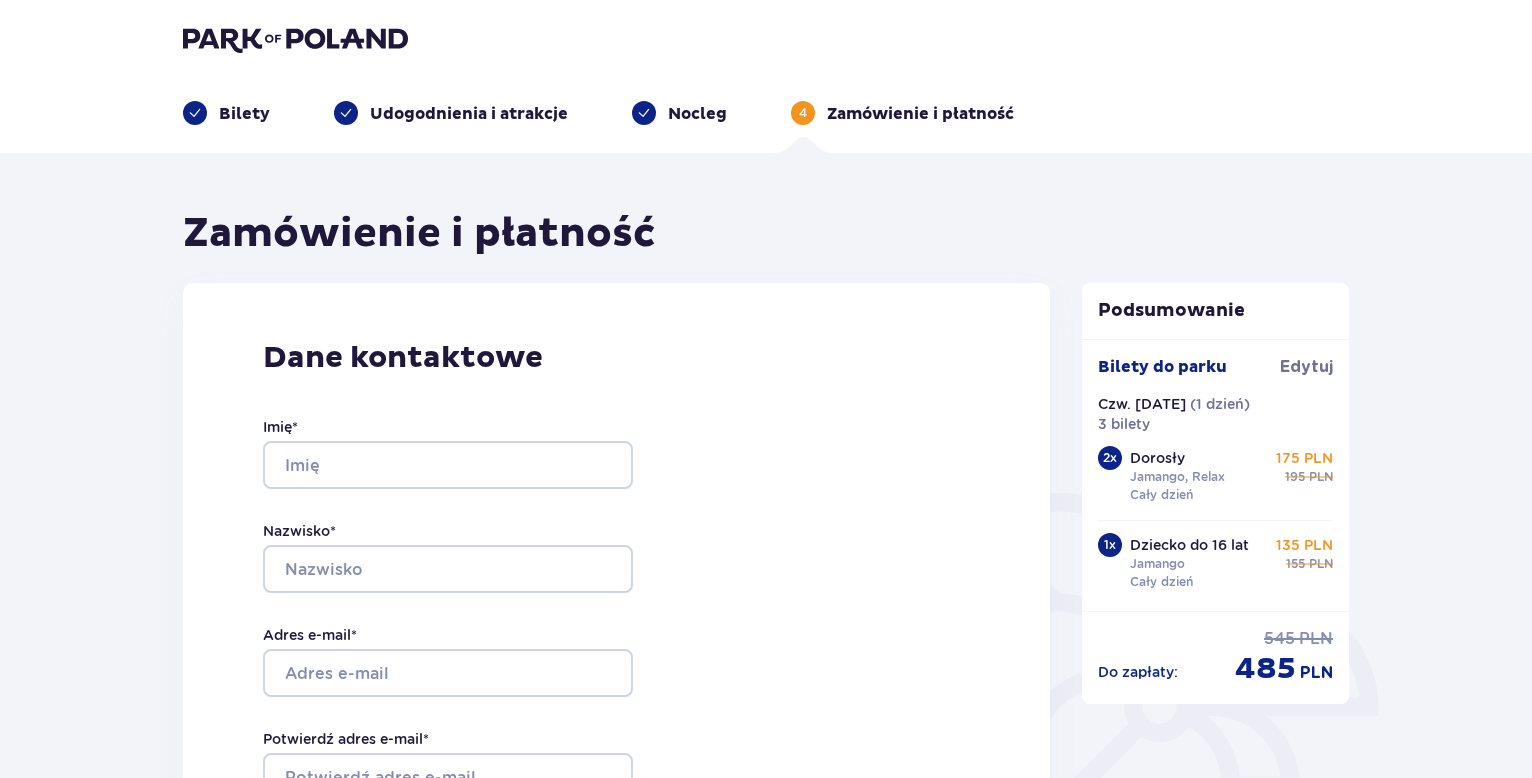 scroll, scrollTop: 0, scrollLeft: 0, axis: both 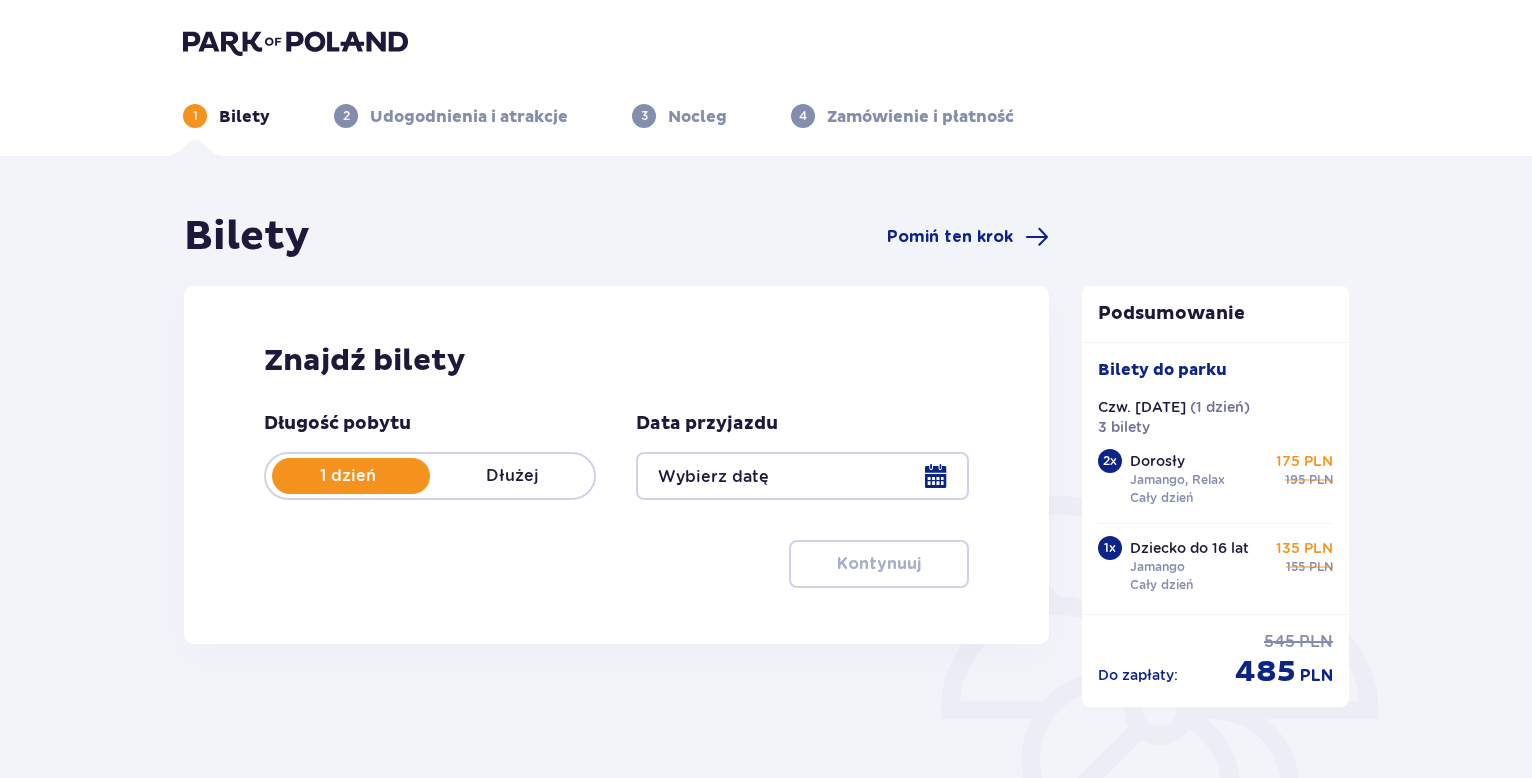 type on "[DATE]" 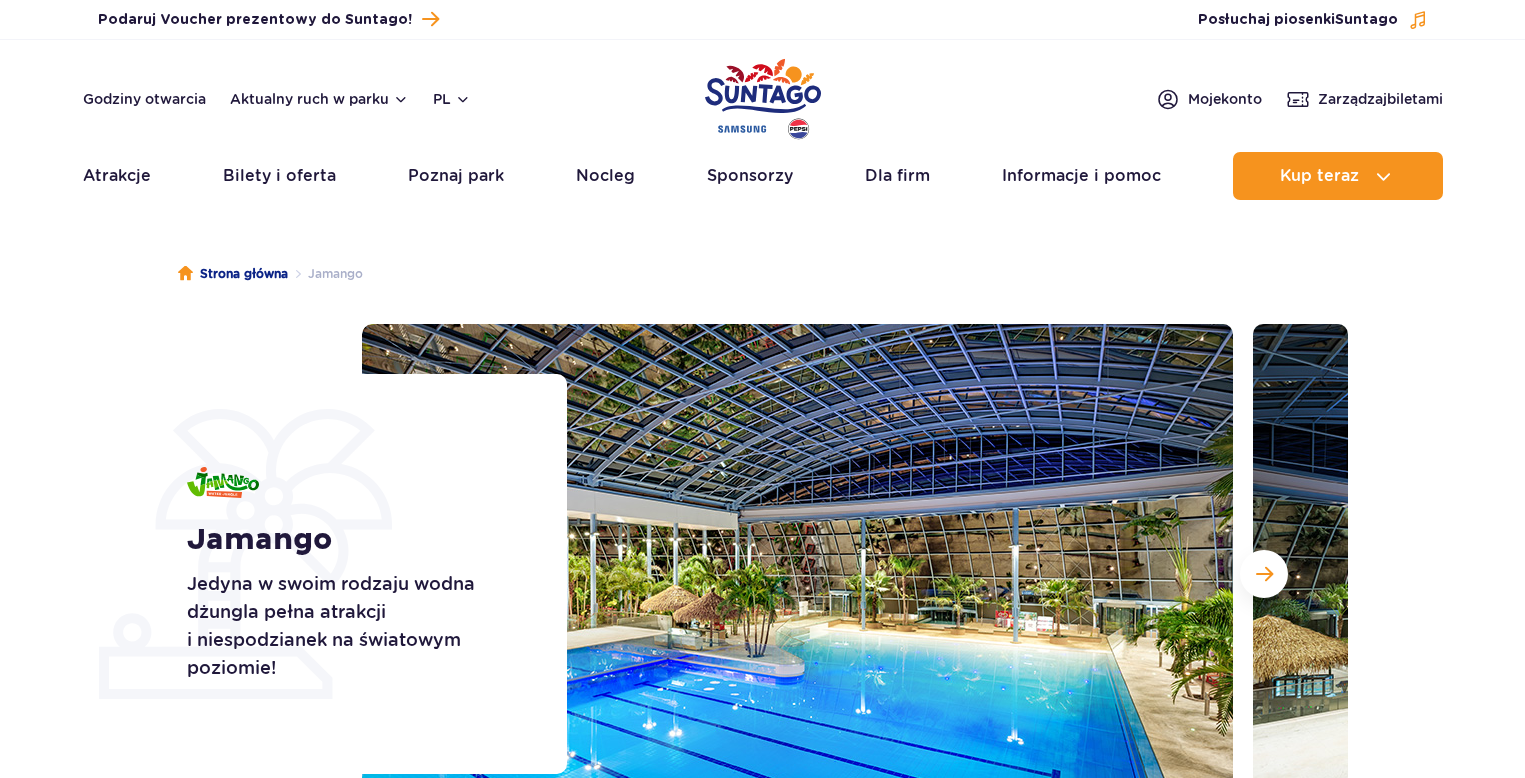 scroll, scrollTop: 0, scrollLeft: 0, axis: both 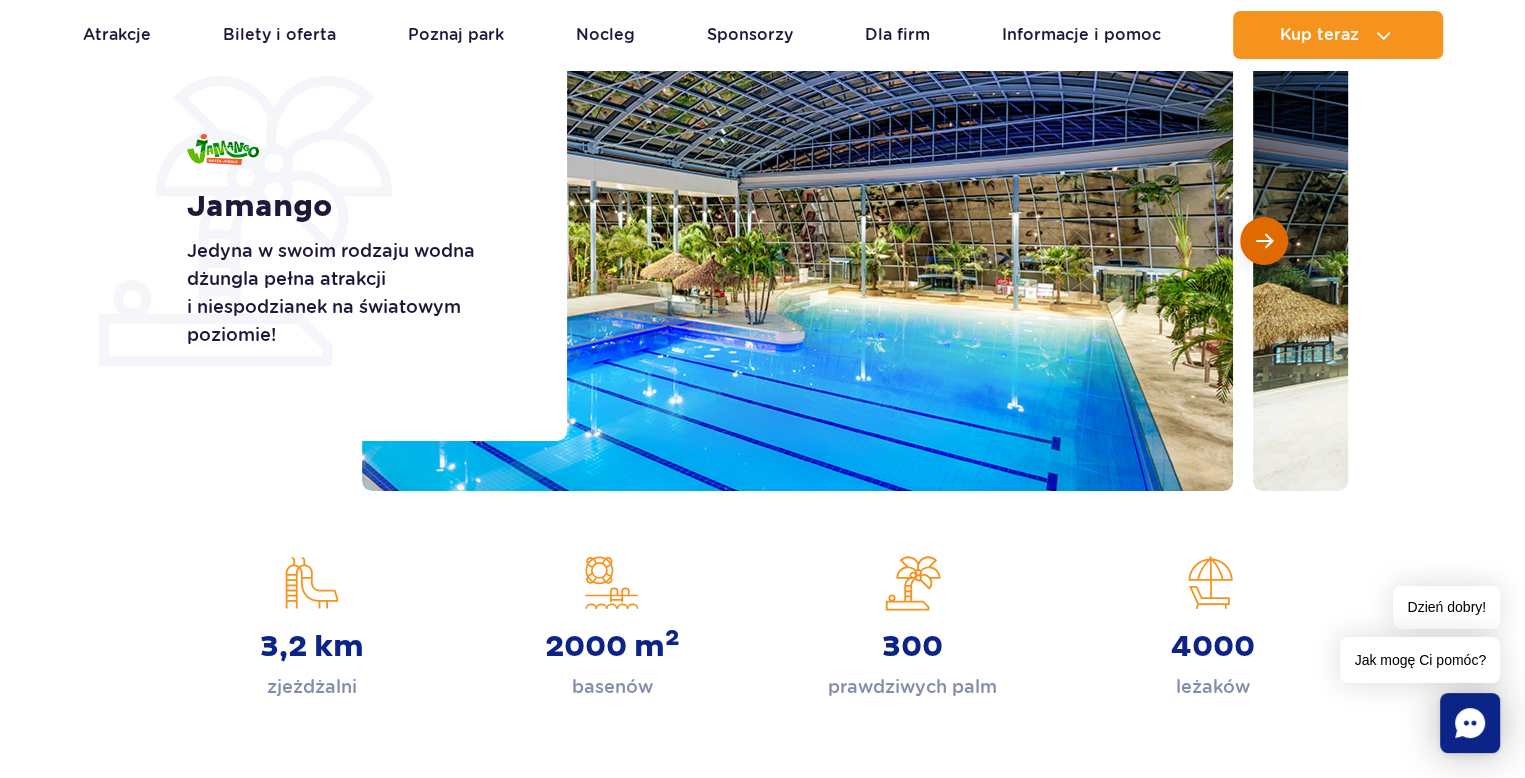 click at bounding box center [1264, 241] 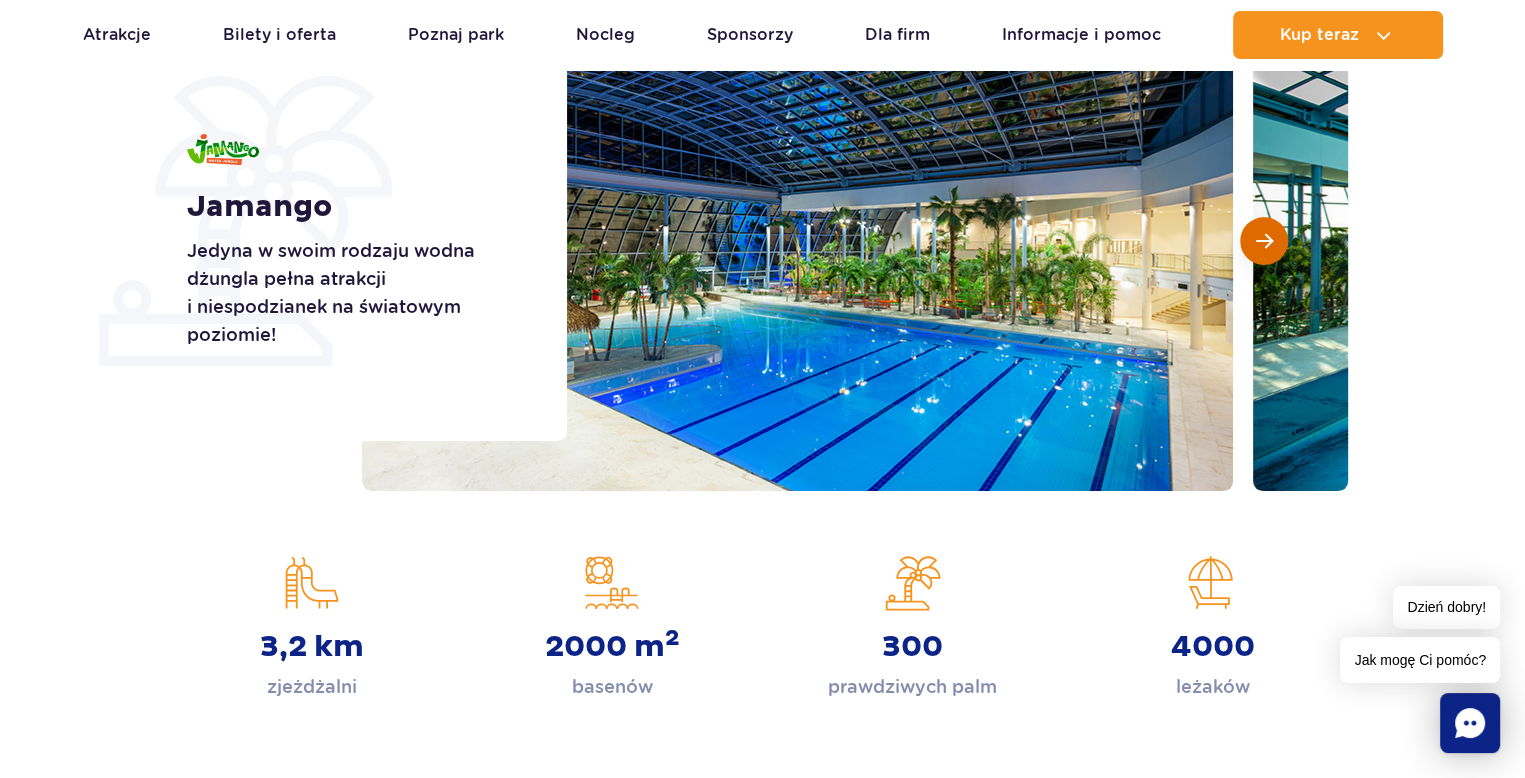 click at bounding box center (1264, 241) 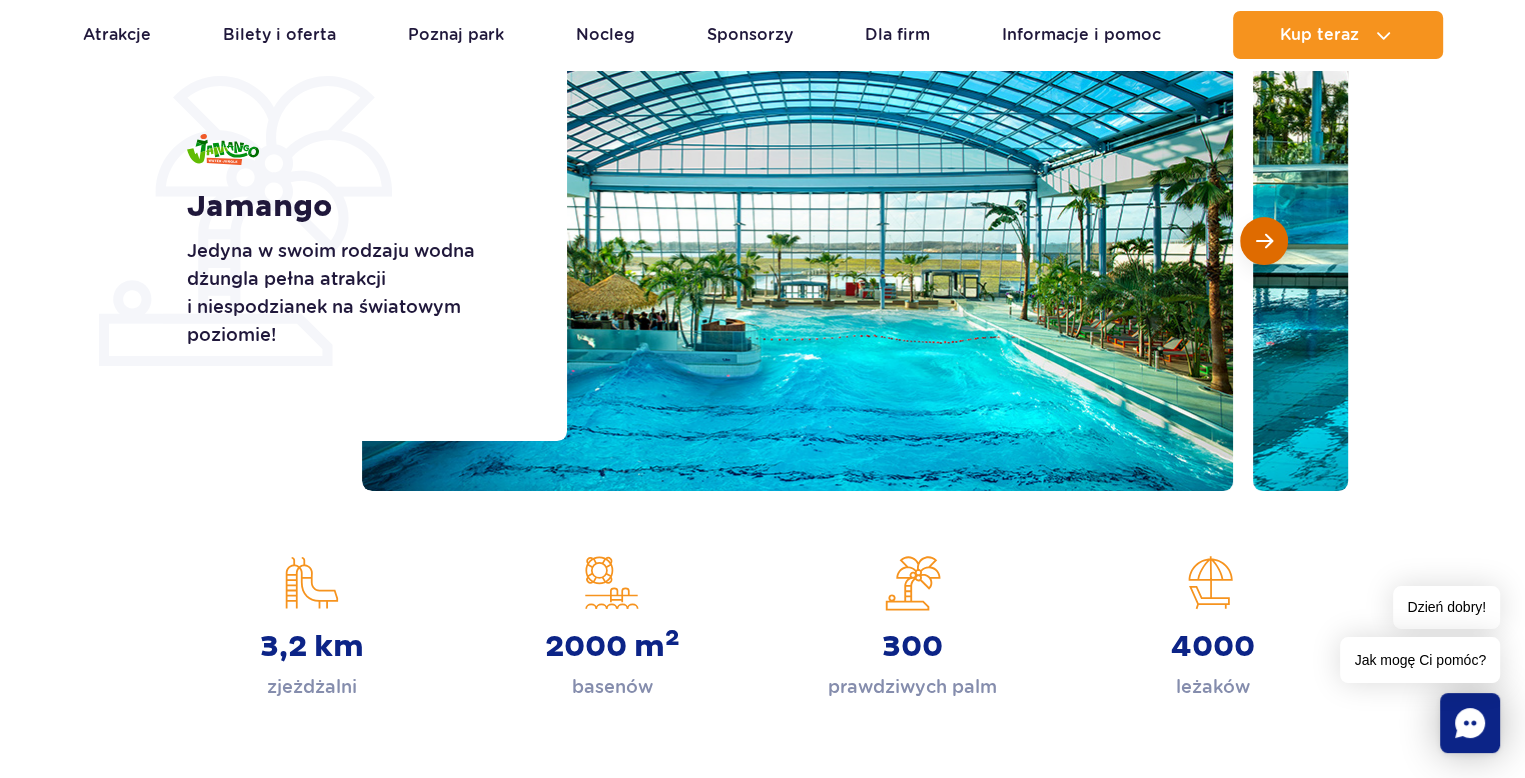 click at bounding box center [1264, 241] 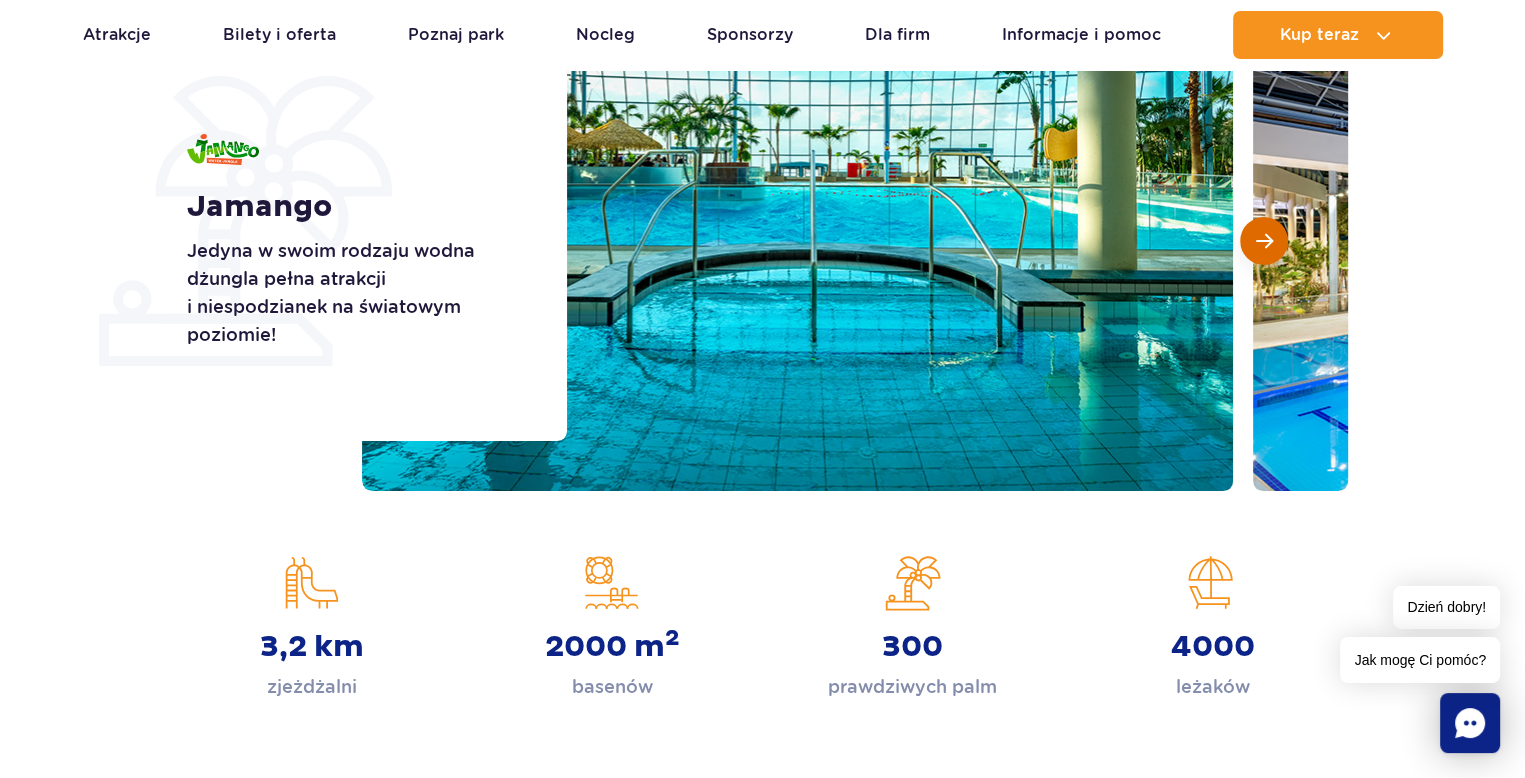 click at bounding box center (1264, 241) 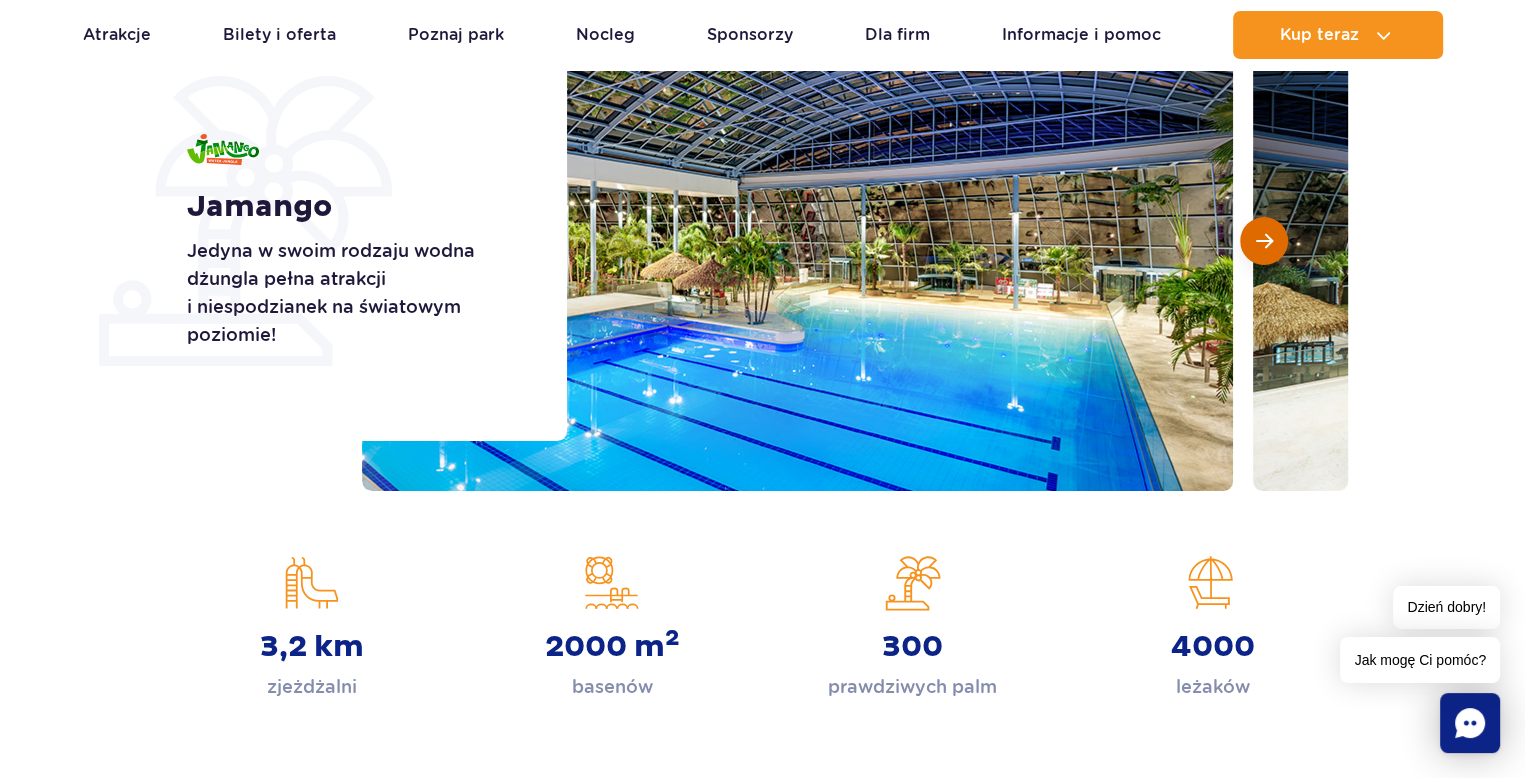 click at bounding box center (1264, 241) 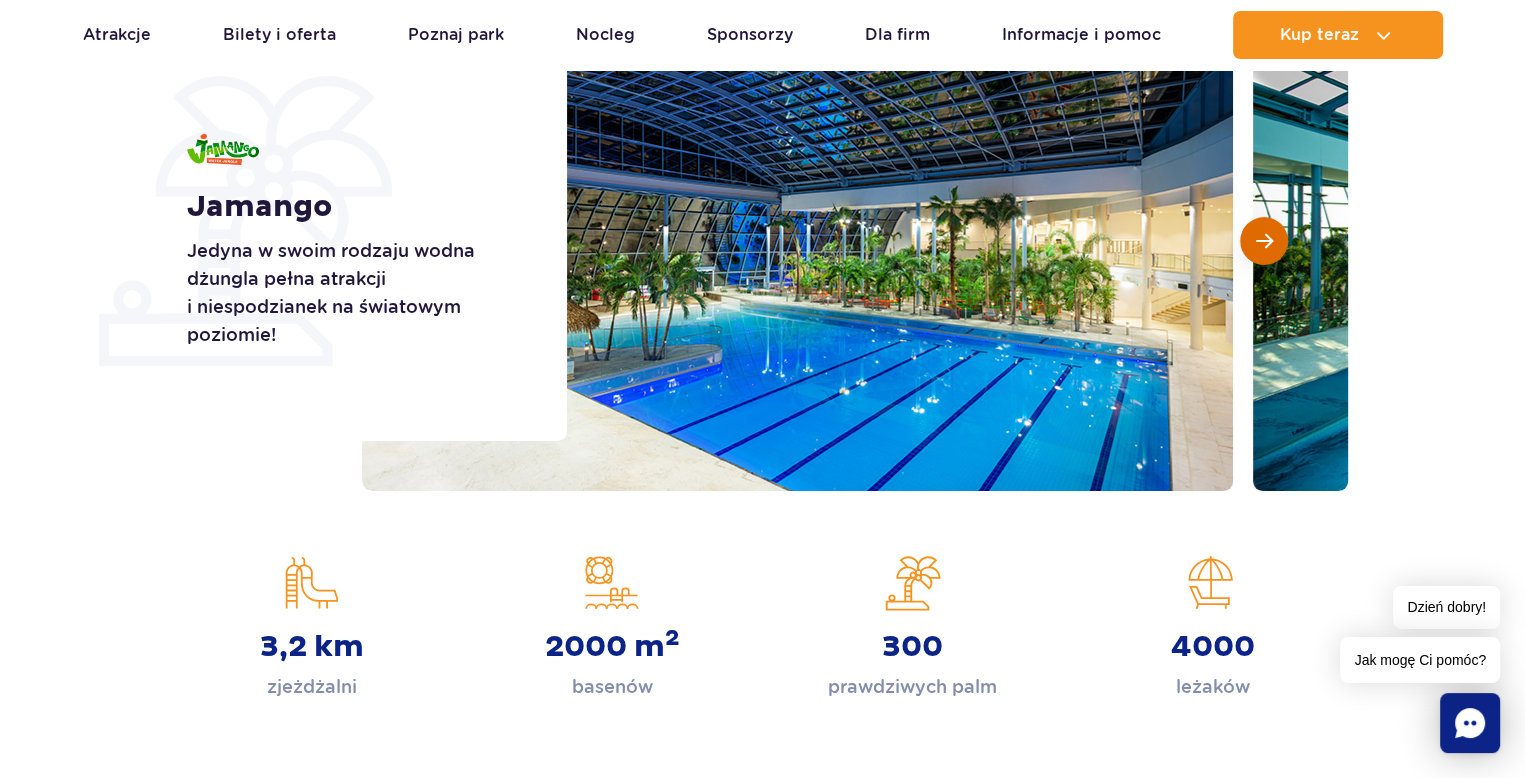 click at bounding box center [1264, 241] 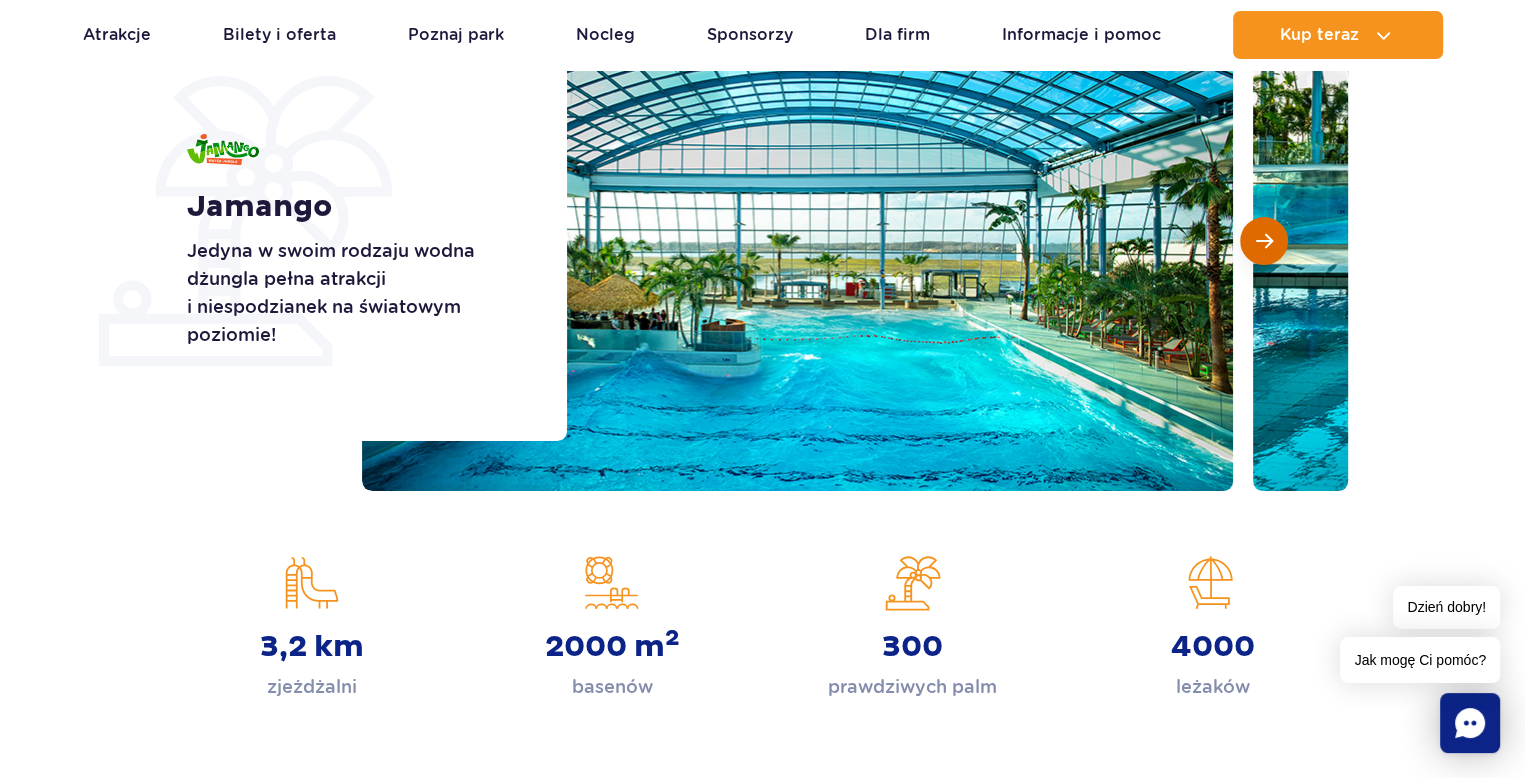 click at bounding box center (1264, 241) 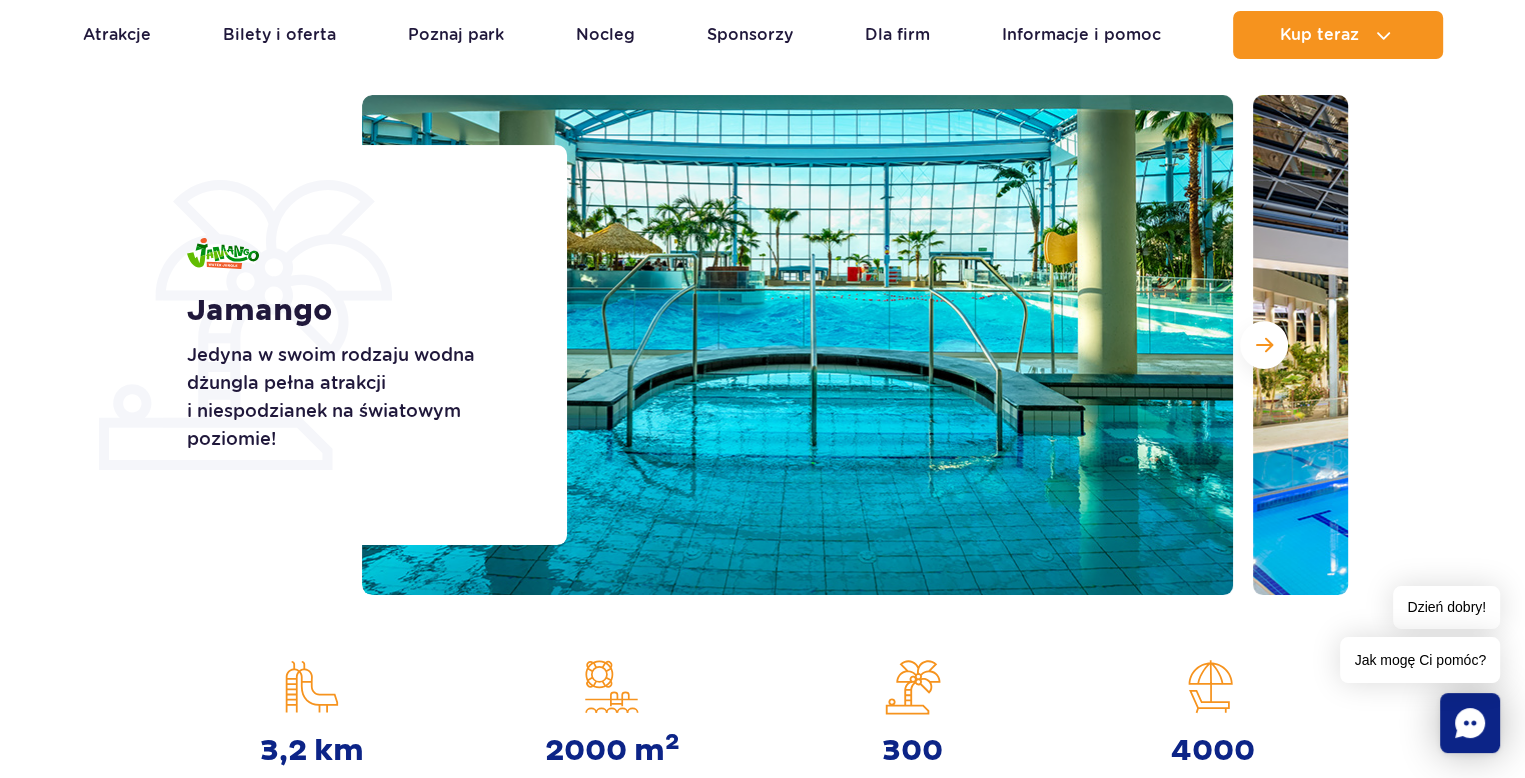 scroll, scrollTop: 0, scrollLeft: 0, axis: both 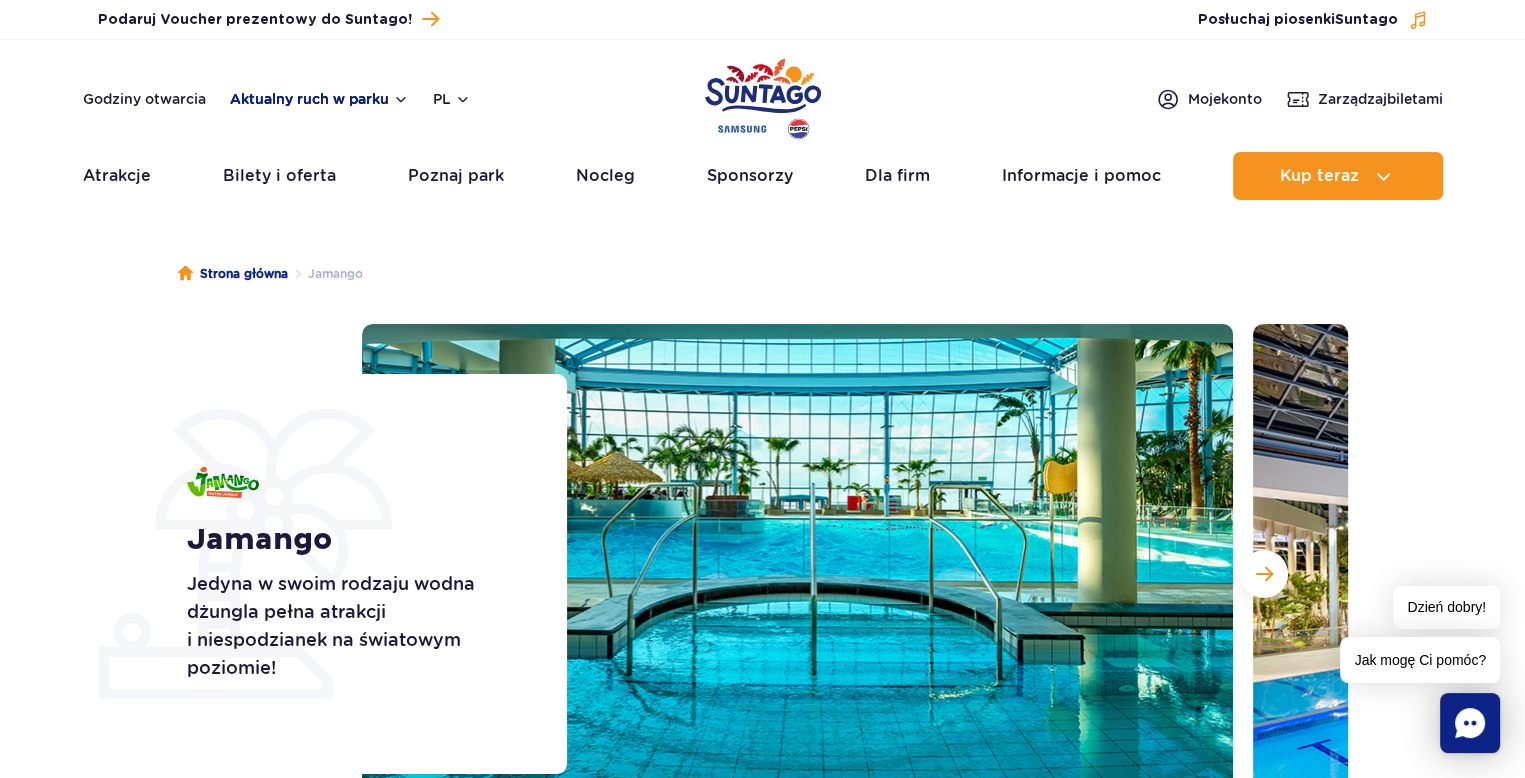 click on "Aktualny ruch w parku" at bounding box center [319, 99] 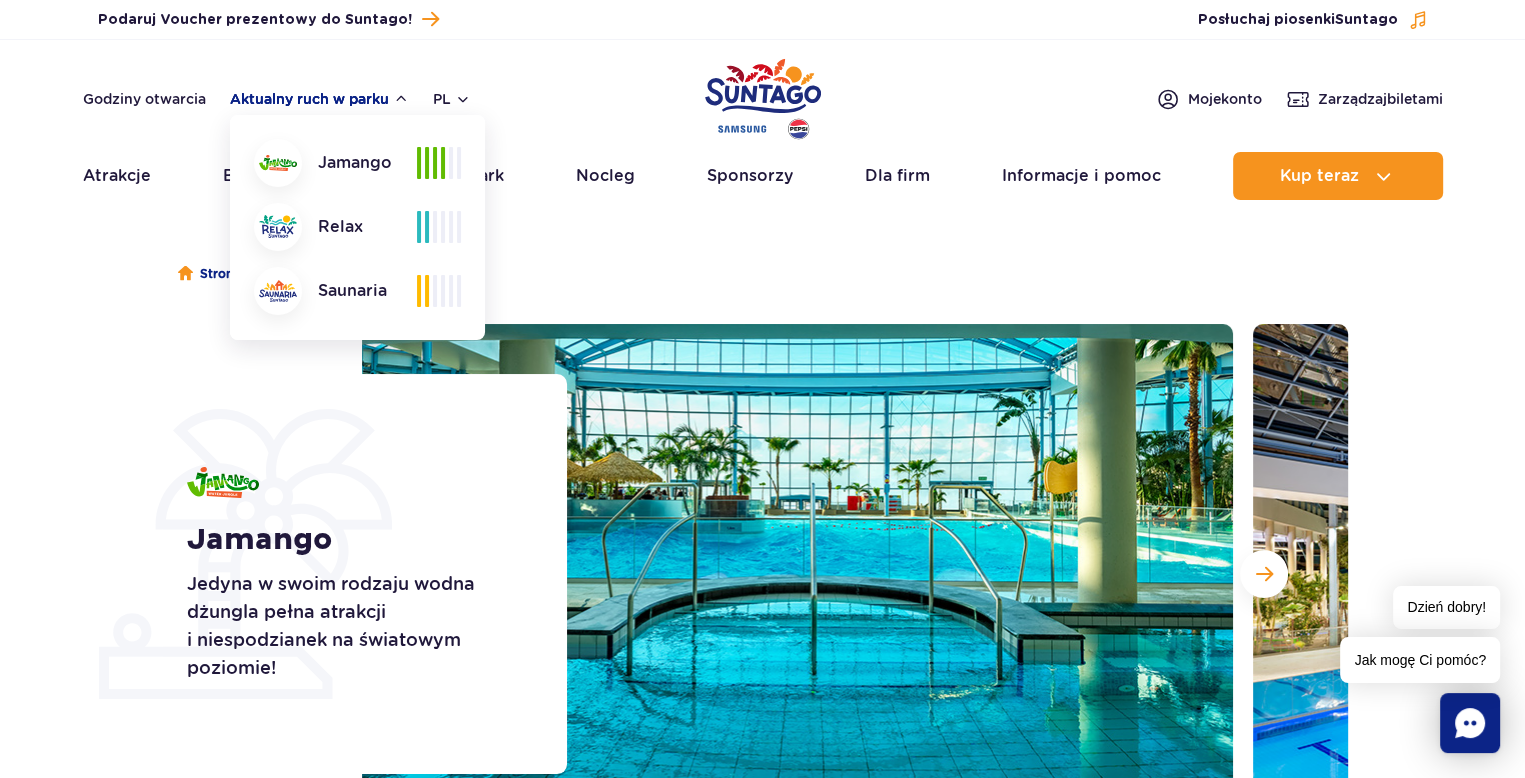 click on "Aktualny ruch w parku" at bounding box center (319, 99) 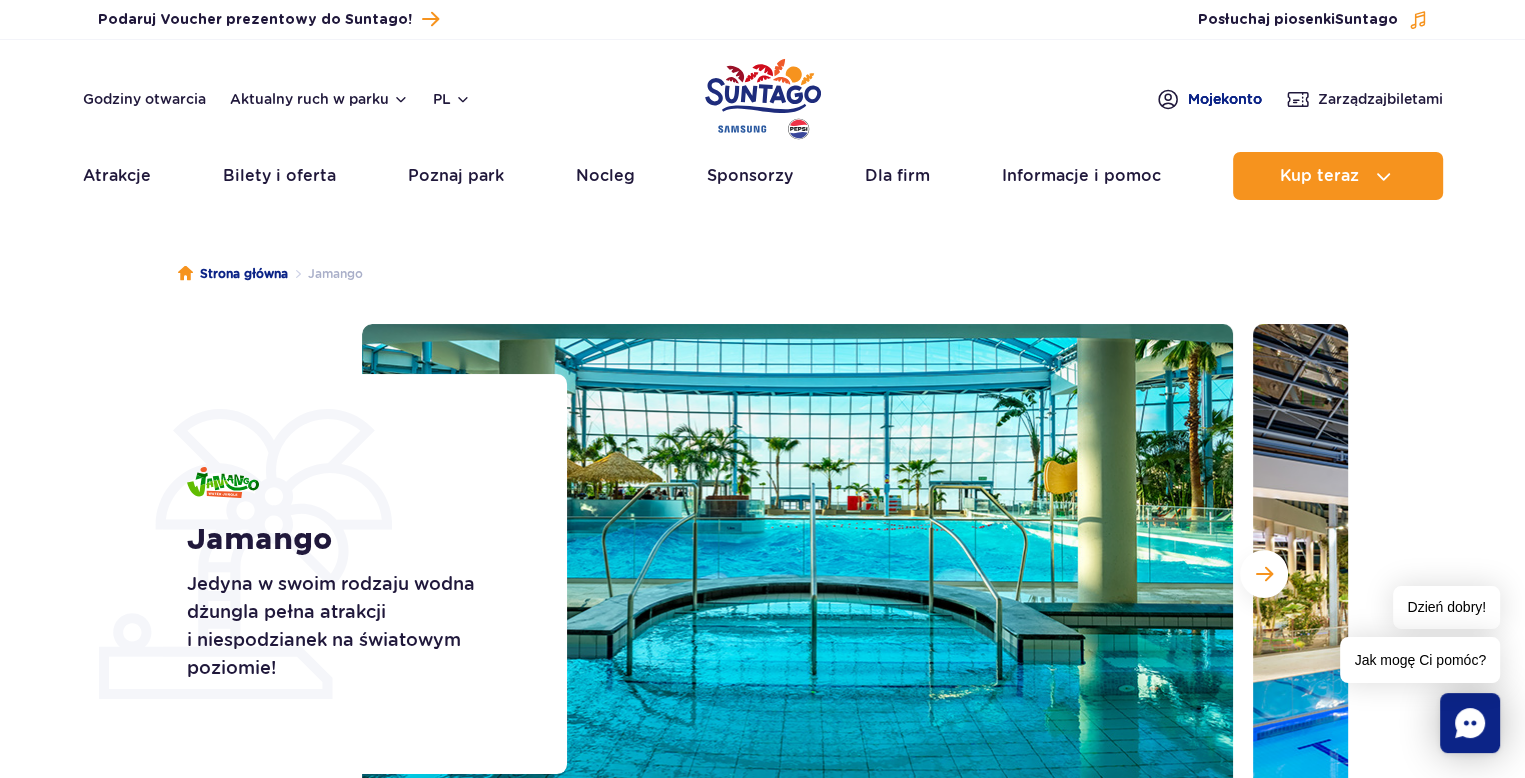 click on "Moje  konto" at bounding box center [1225, 99] 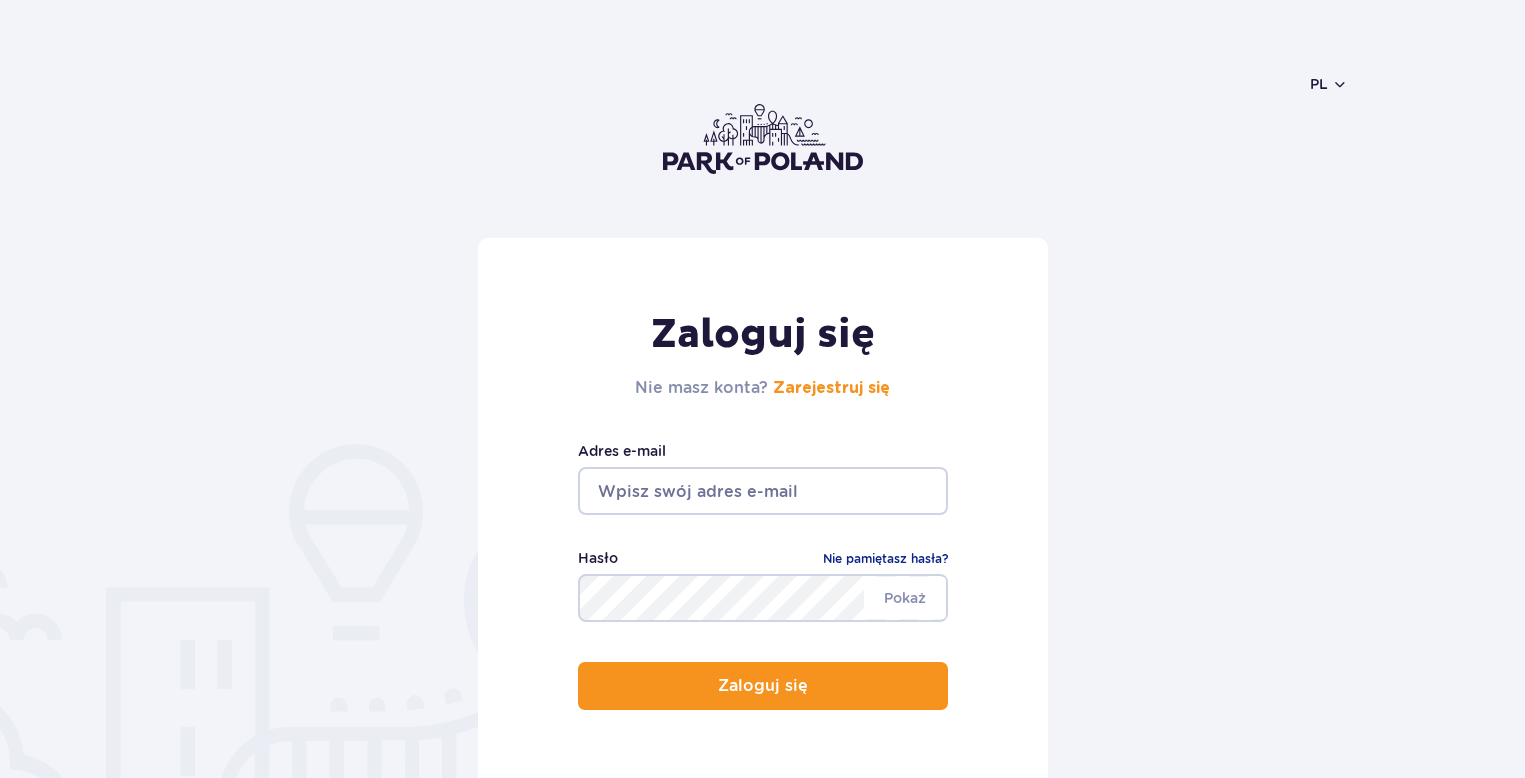 scroll, scrollTop: 0, scrollLeft: 0, axis: both 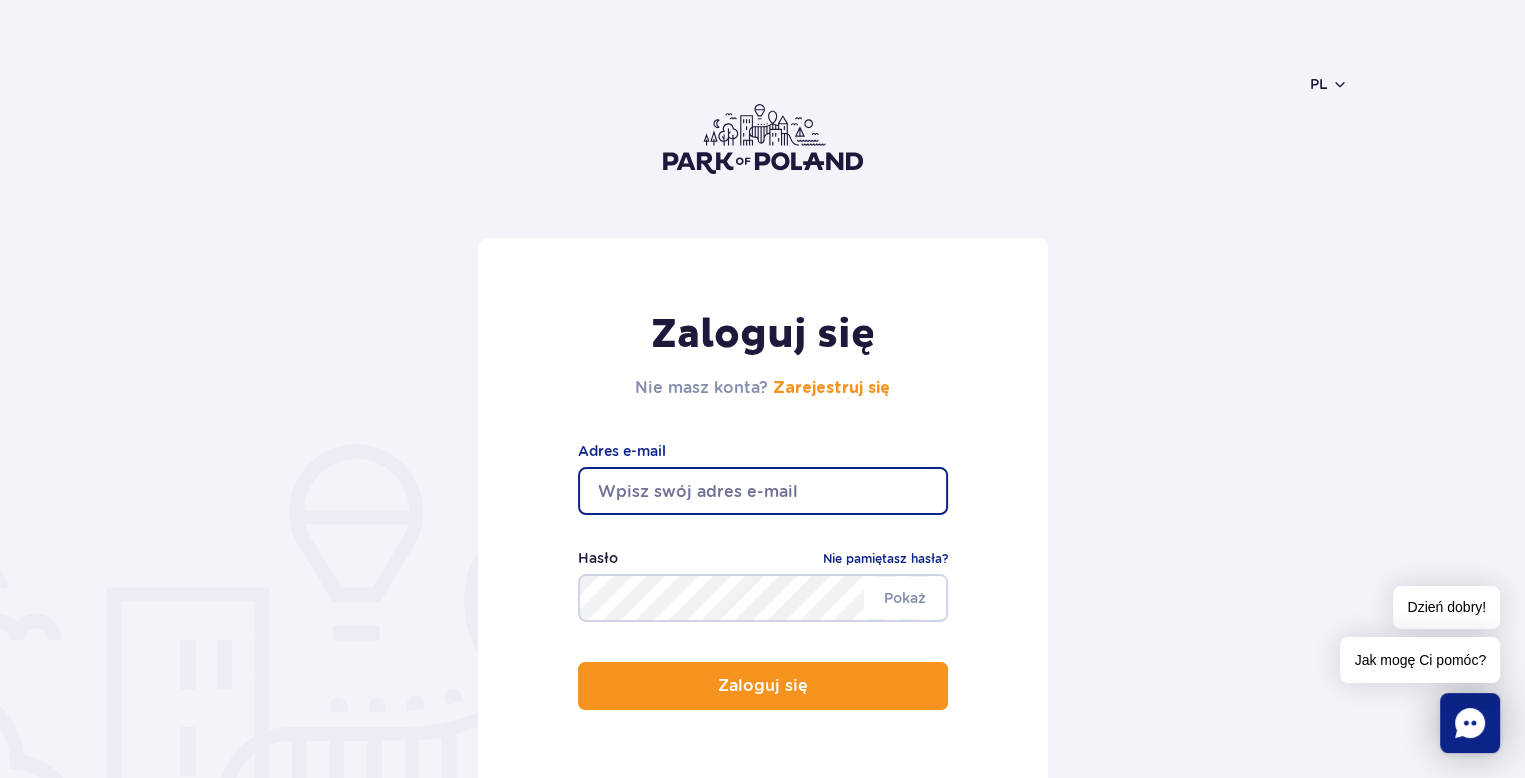 drag, startPoint x: 748, startPoint y: 471, endPoint x: 739, endPoint y: 488, distance: 19.235384 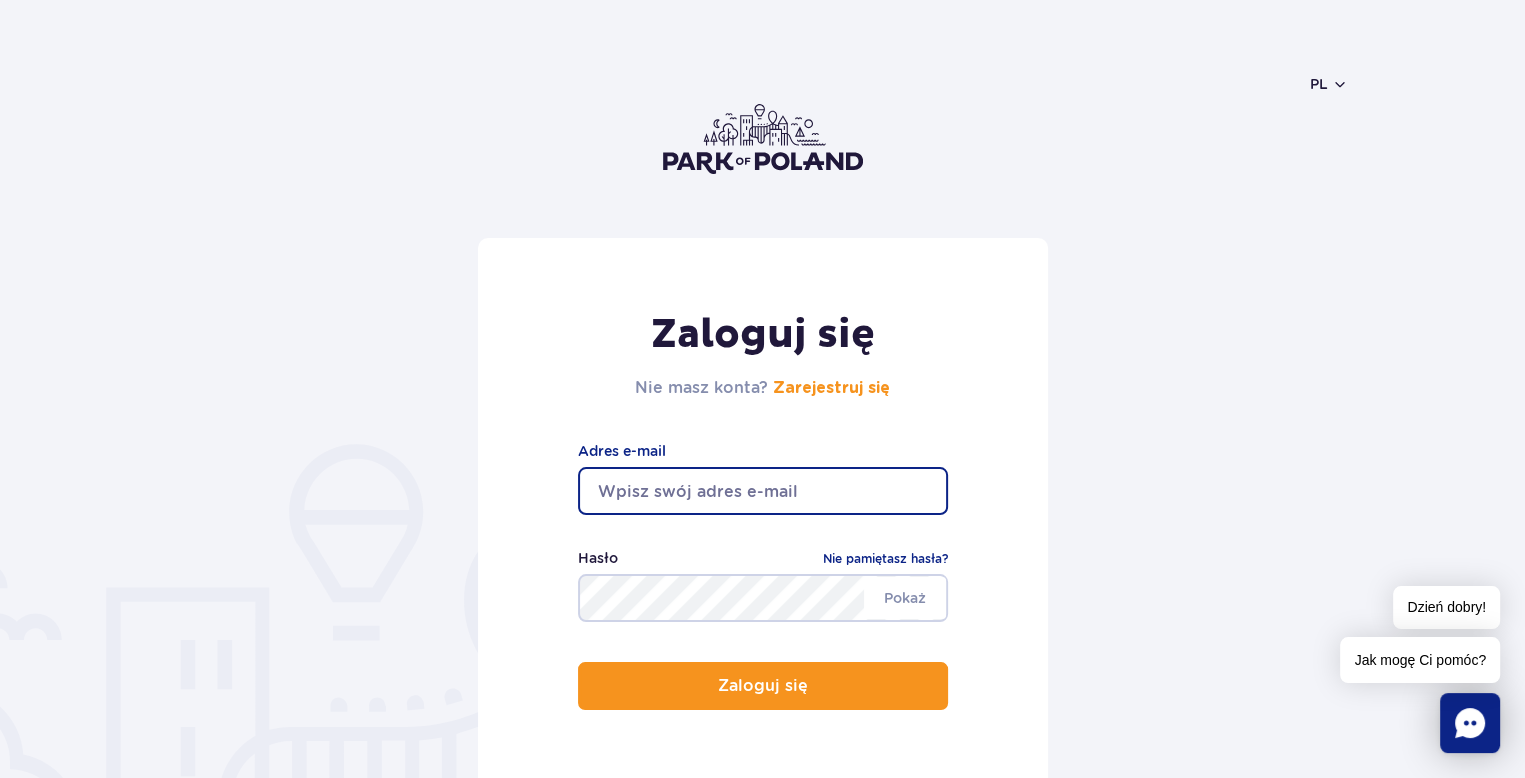 type on "[USERNAME]@[DOMAIN]" 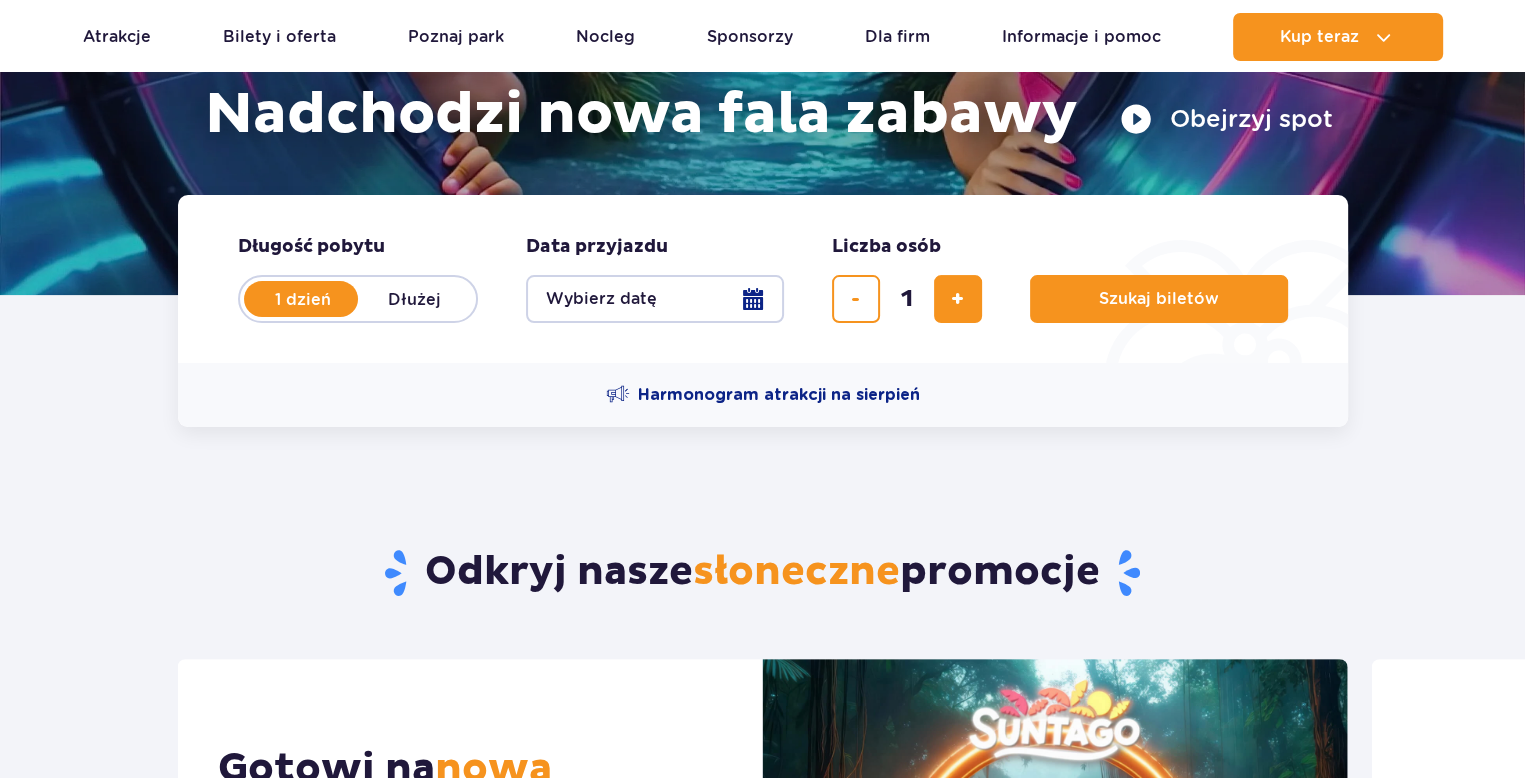 scroll, scrollTop: 333, scrollLeft: 0, axis: vertical 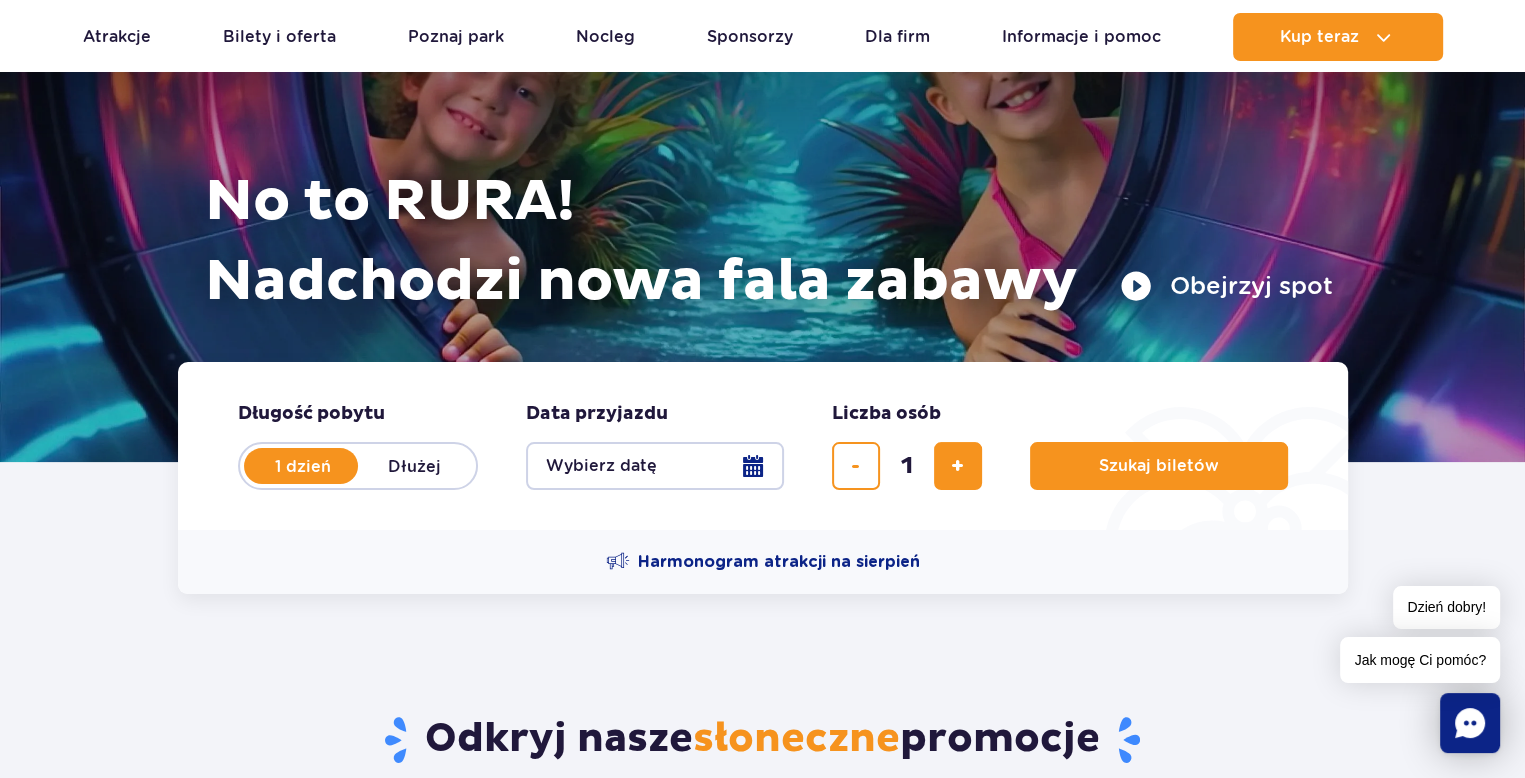 click on "Wybierz datę" at bounding box center [655, 466] 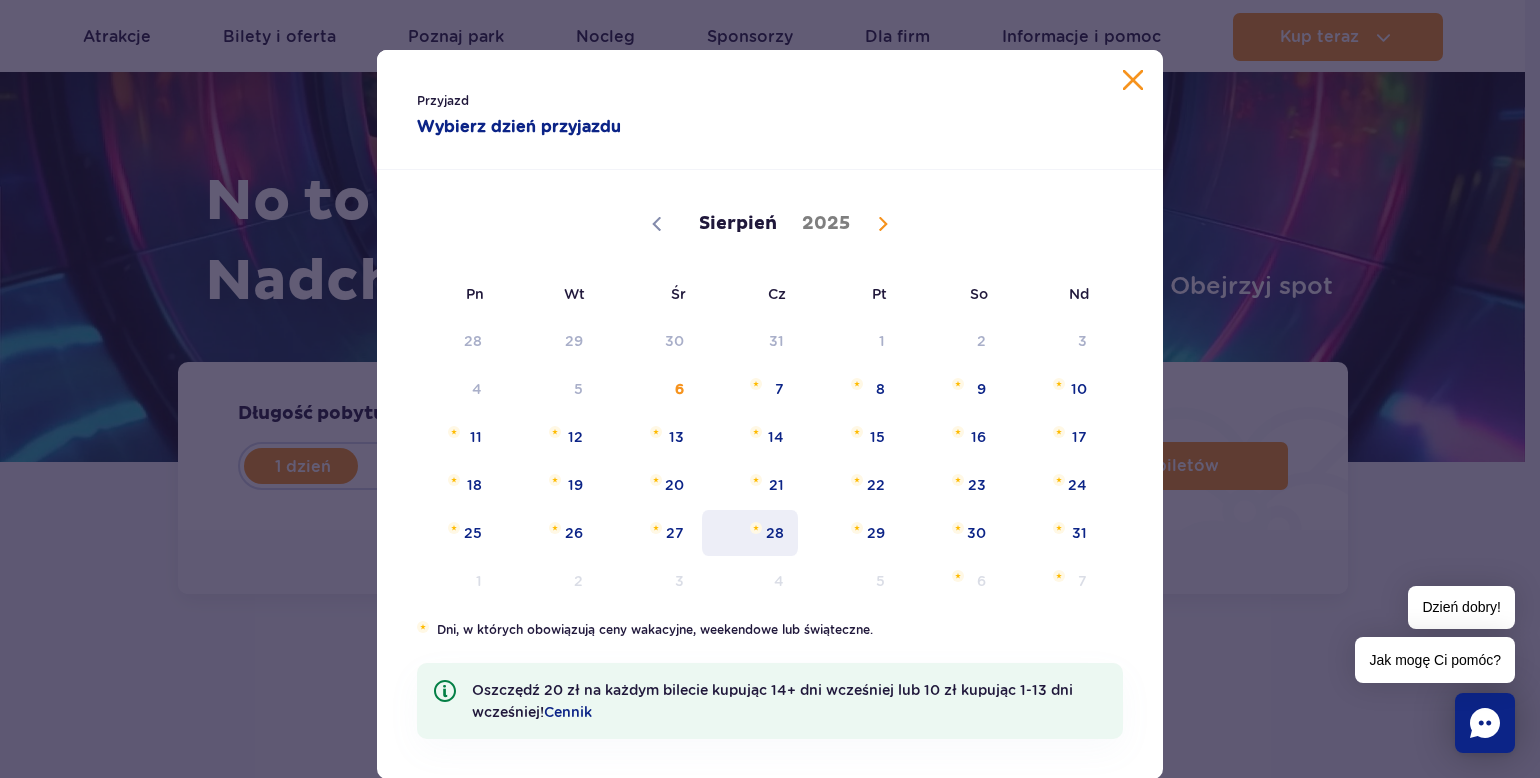 click on "28" at bounding box center [750, 533] 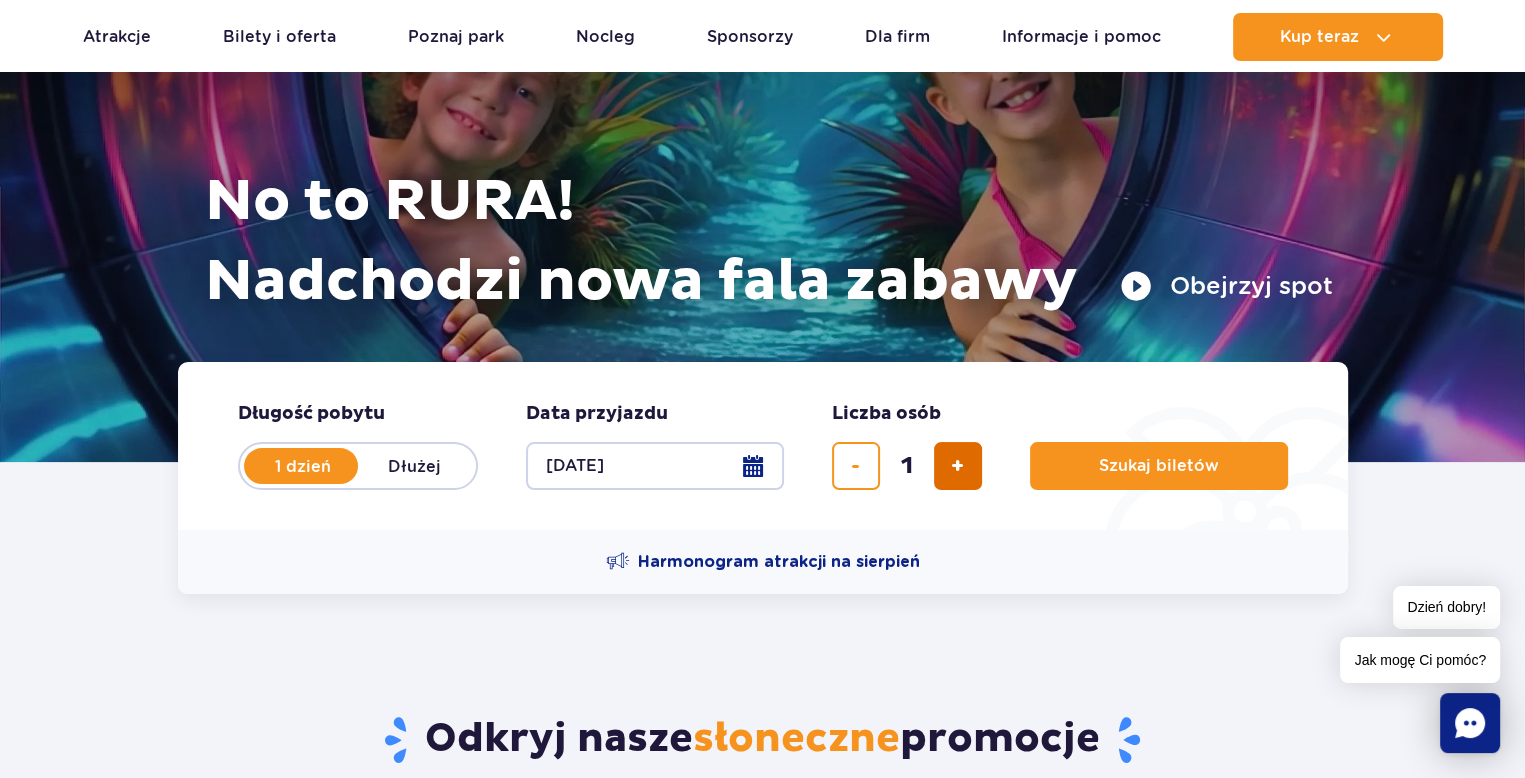 click at bounding box center (957, 466) 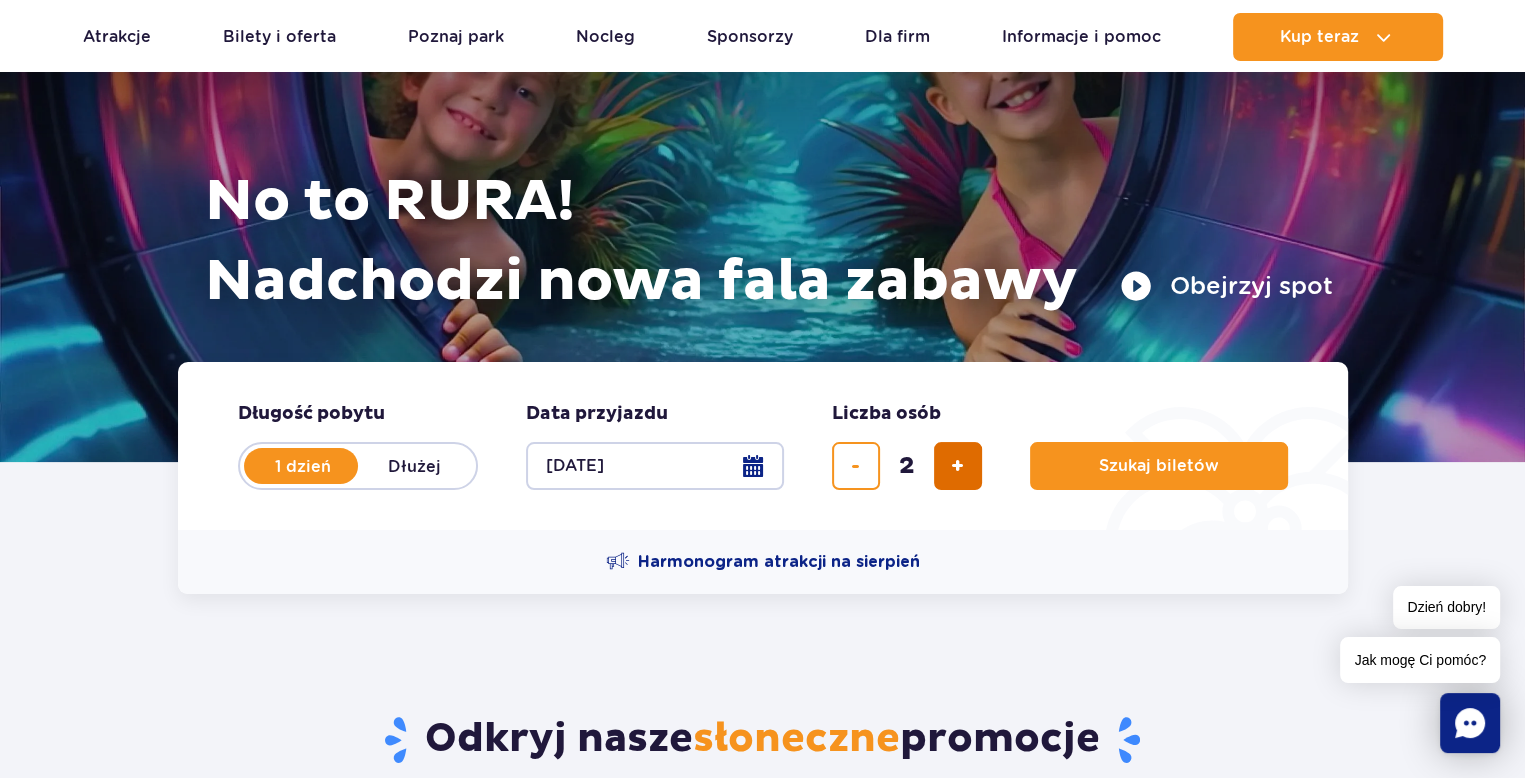click at bounding box center [957, 466] 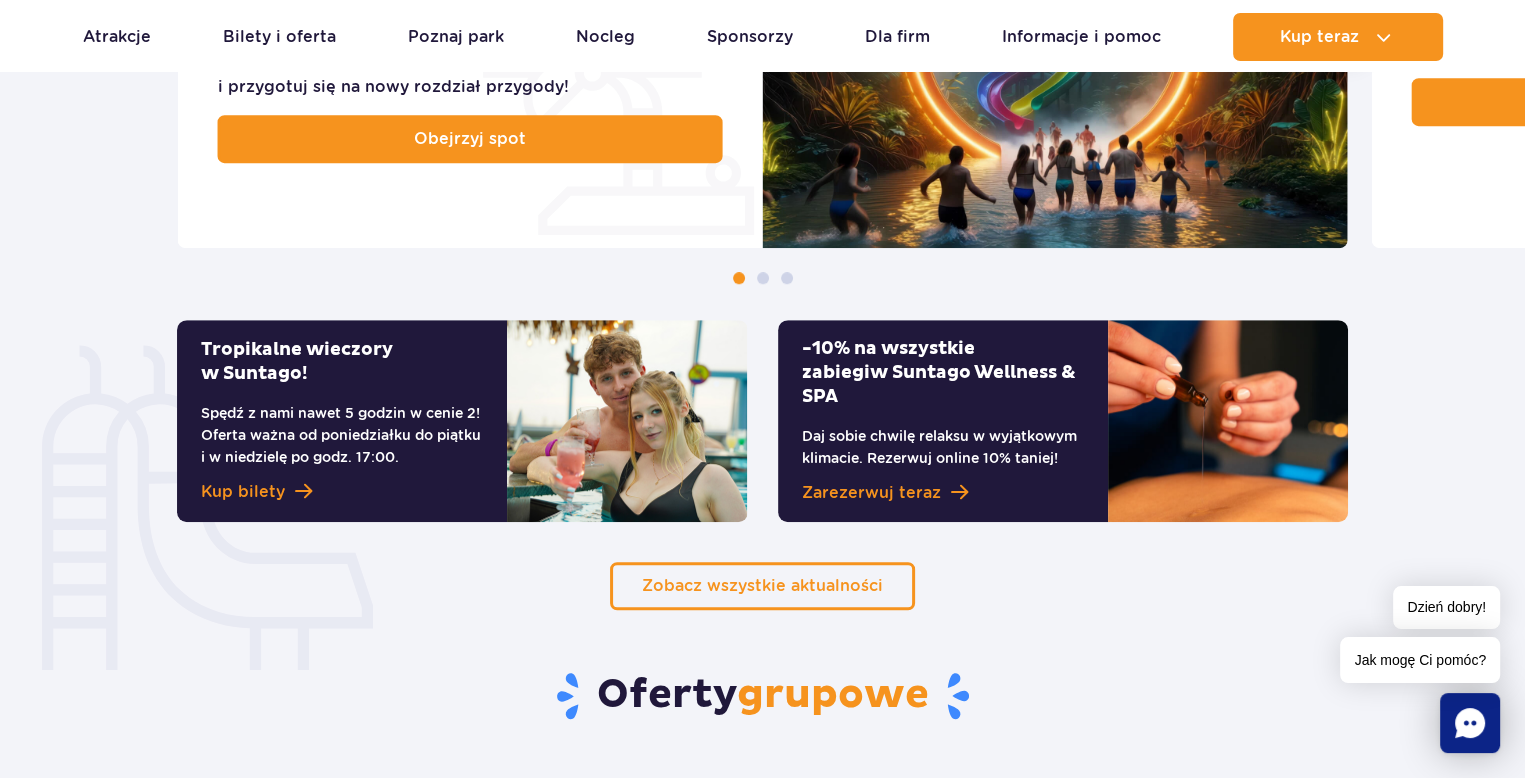 scroll, scrollTop: 333, scrollLeft: 0, axis: vertical 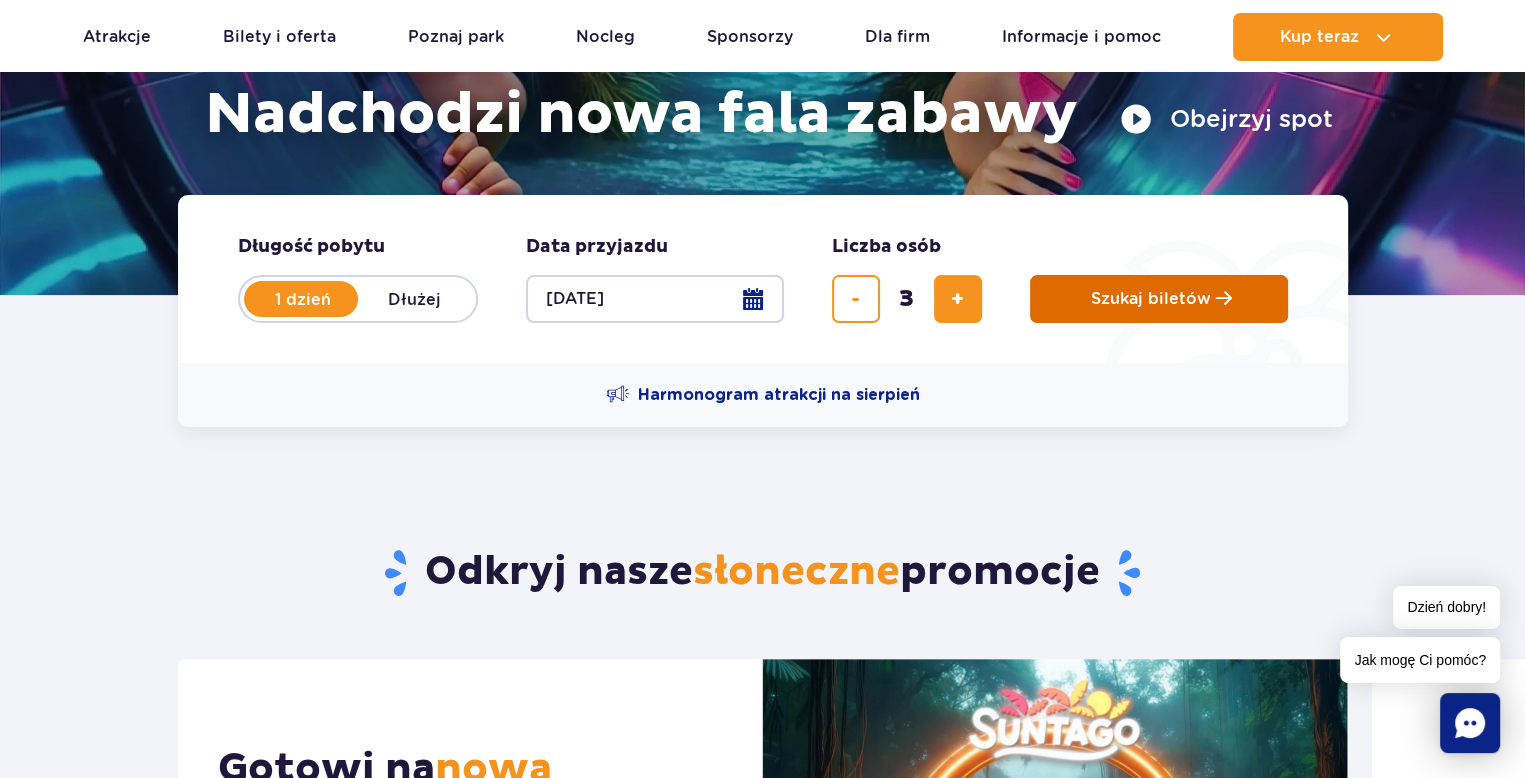 click on "Szukaj biletów" at bounding box center (1151, 299) 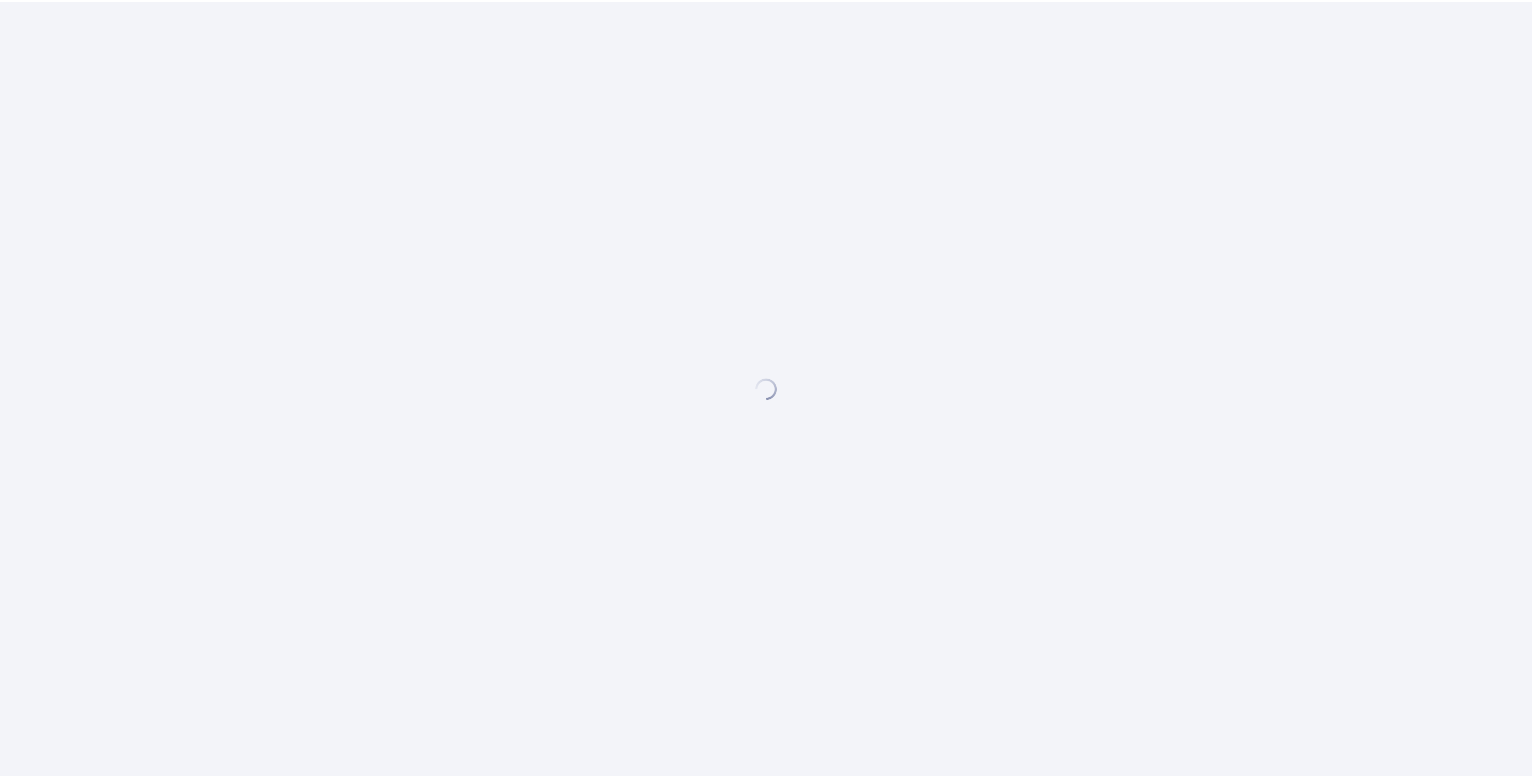 scroll, scrollTop: 0, scrollLeft: 0, axis: both 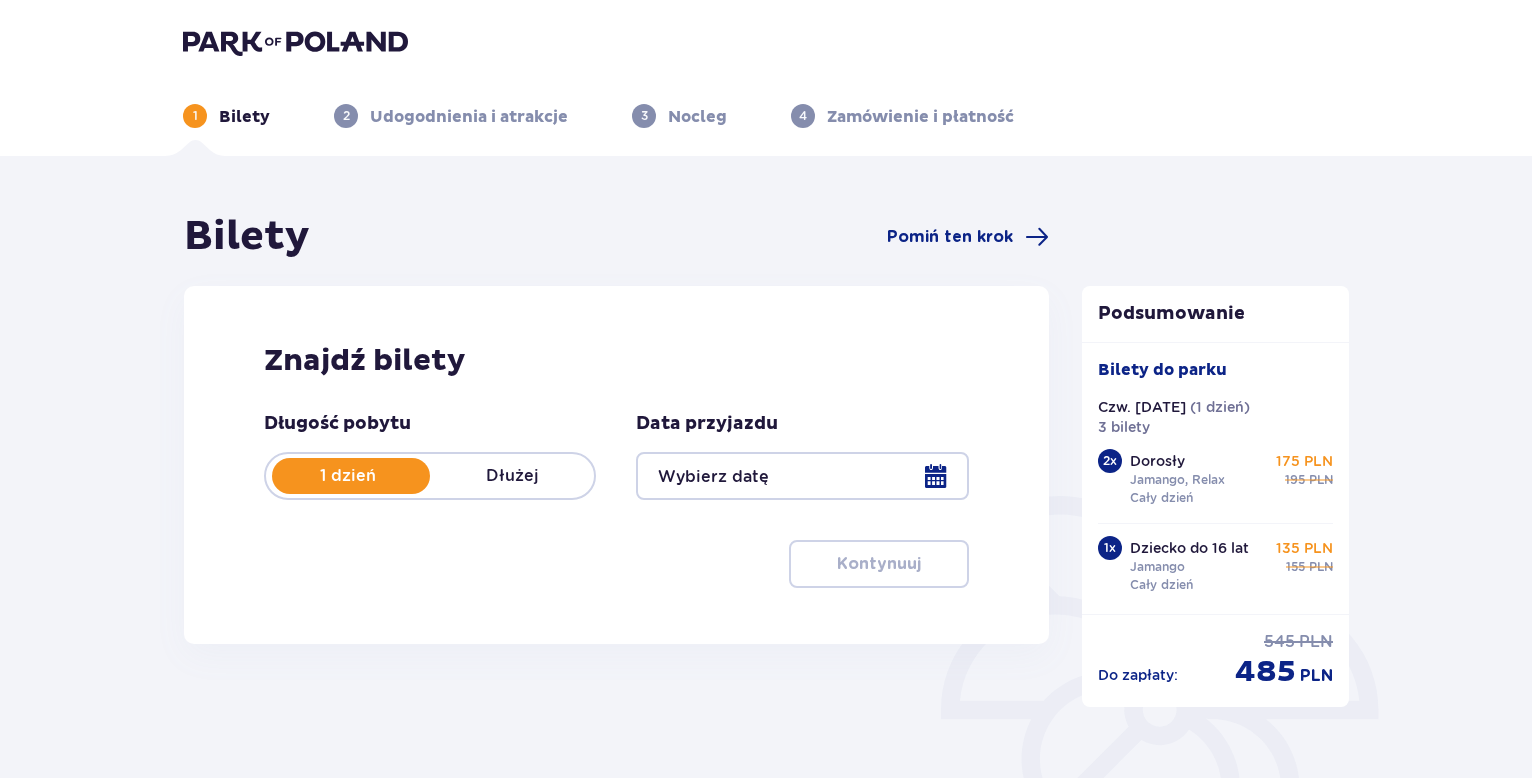type on "[DATE]" 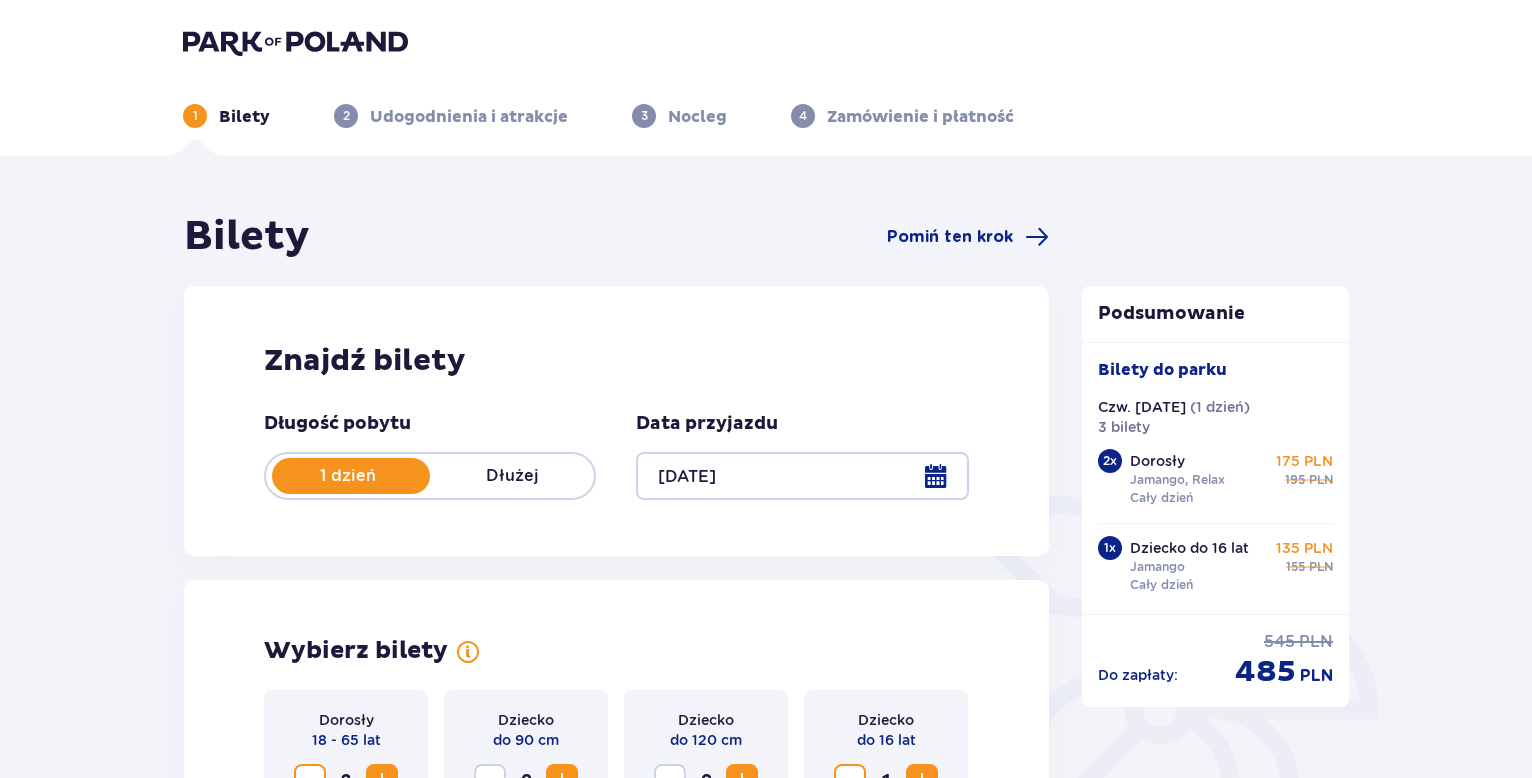 scroll, scrollTop: 0, scrollLeft: 0, axis: both 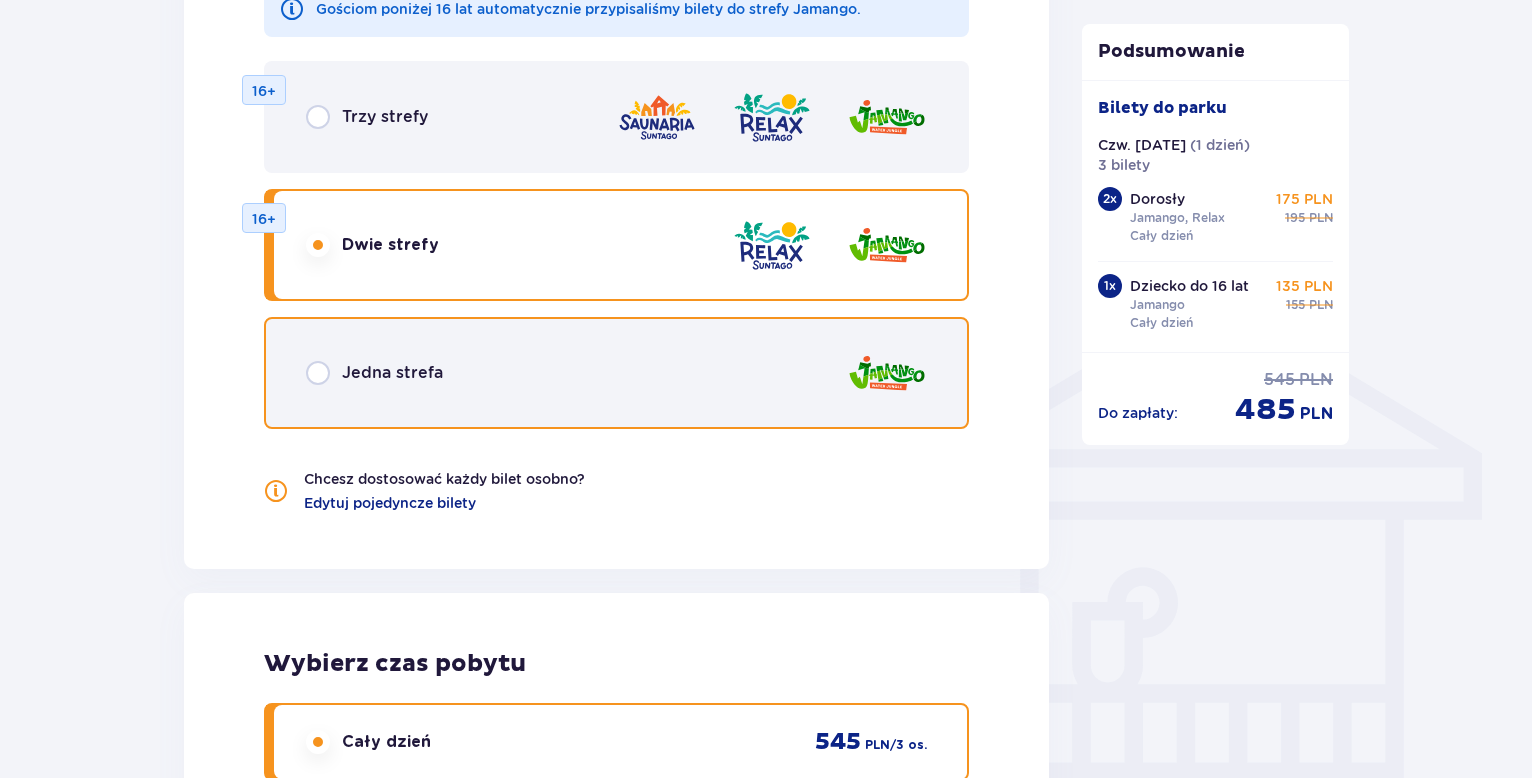 click at bounding box center [318, 373] 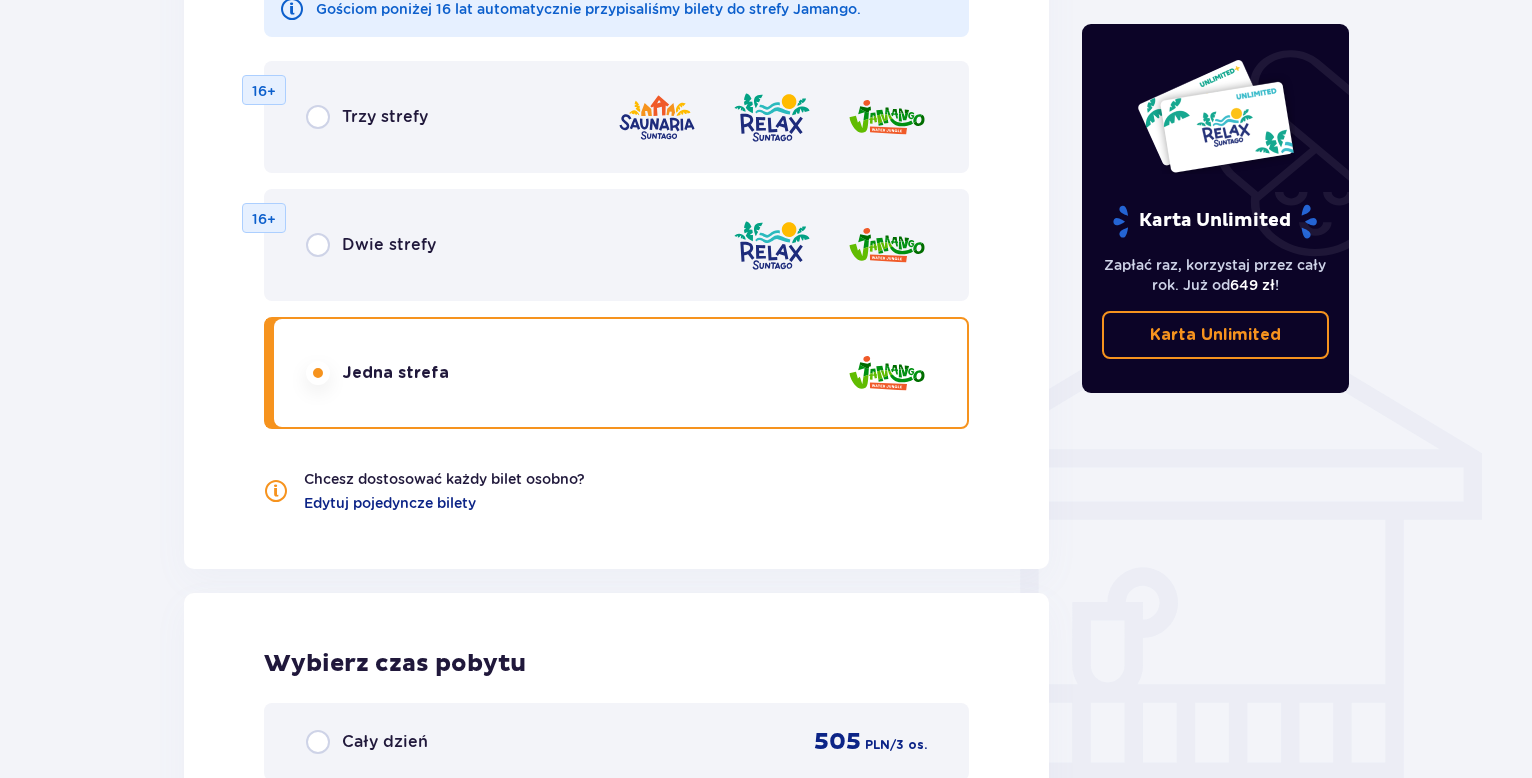 scroll, scrollTop: 1878, scrollLeft: 0, axis: vertical 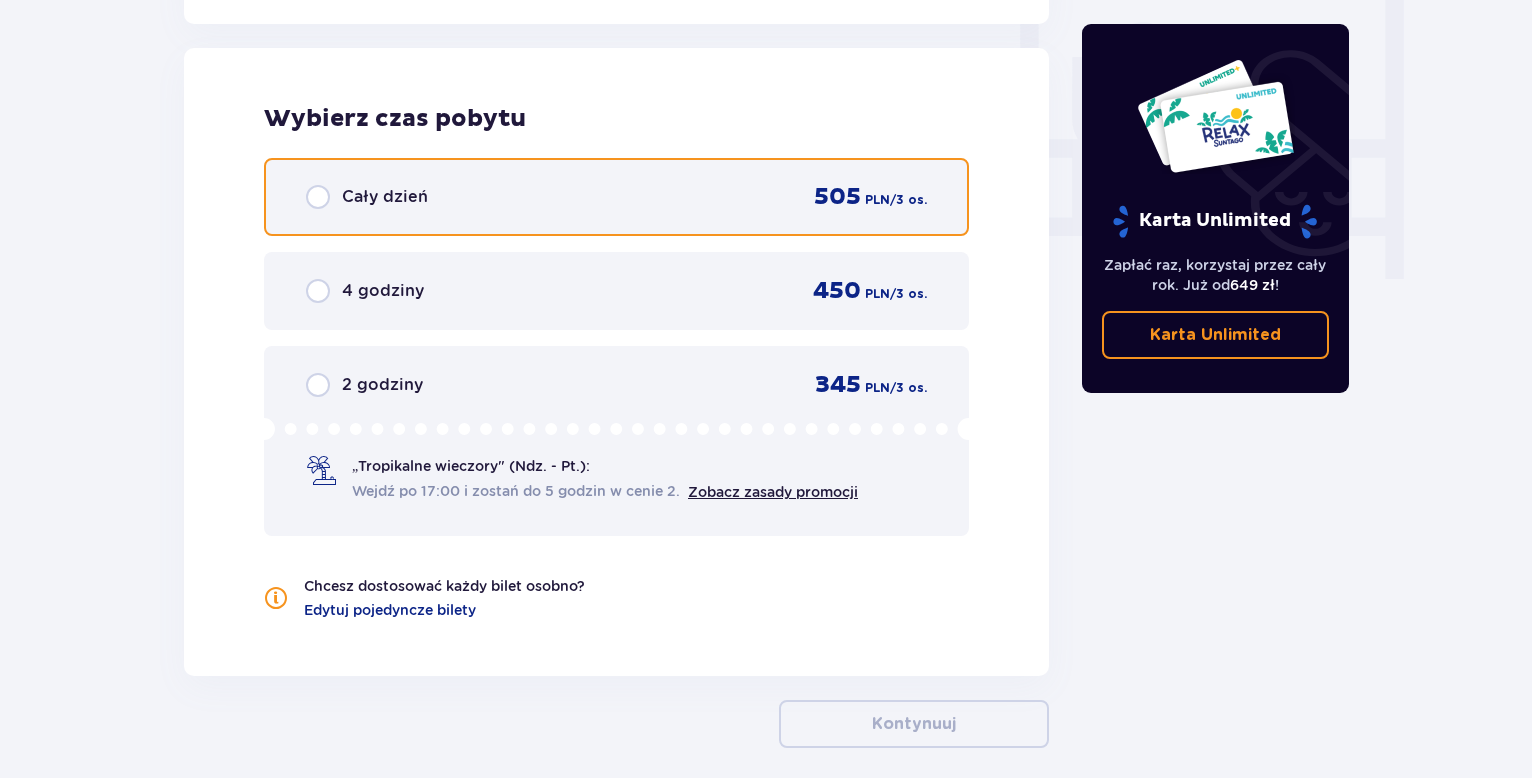 click at bounding box center [318, 197] 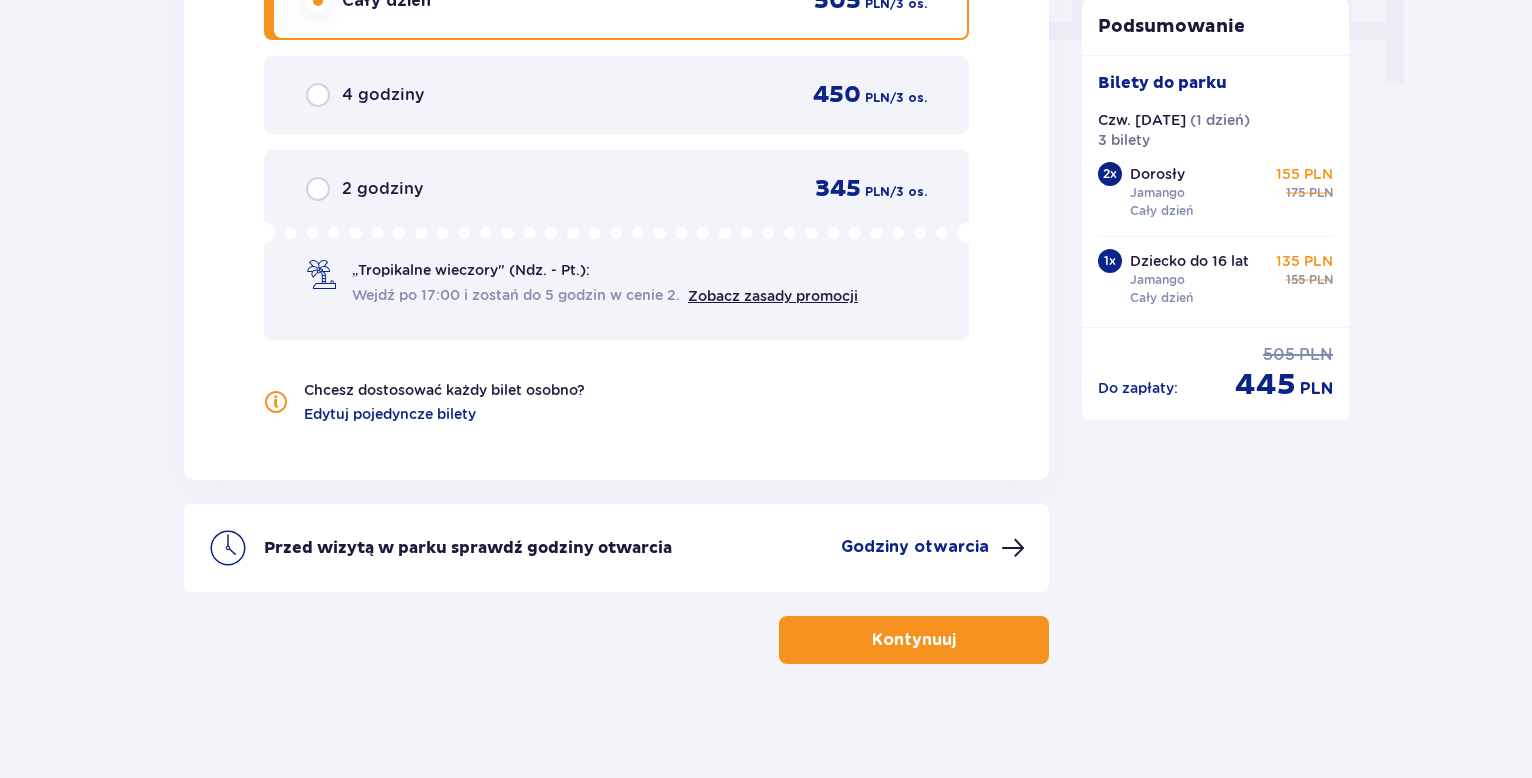 scroll, scrollTop: 2077, scrollLeft: 0, axis: vertical 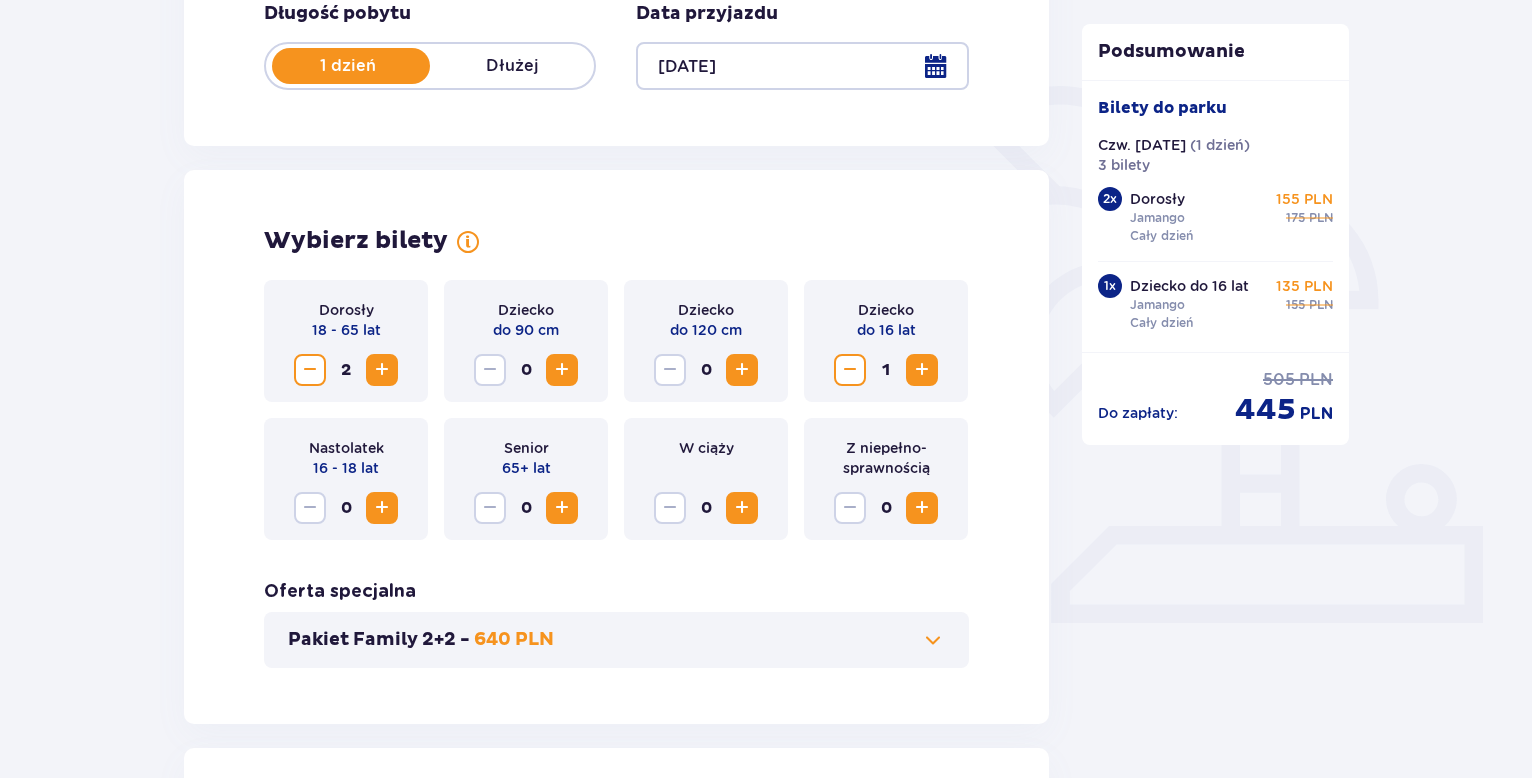 click on "Bilety Pomiń ten krok Znajdź bilety Długość pobytu 1 dzień Dłużej Data przyjazdu [DATE] Wybierz bilety Dorosły 18 - 65 lat 2 Dziecko do 90 cm 0 Dziecko do 120 cm 0 Dziecko do 16 lat 1 Nastolatek 16 - 18 lat 0 Senior 65+ lat 0 W ciąży 0 Z niepełno­sprawnością 0 Oferta specjalna Pakiet Family 2+2 - 640 PLN Wybierz strefy dla gości 16+ Pierwszy raz? Poznaj strefy Suntago Gościom poniżej 16 lat automatycznie przypisaliśmy bilety do strefy Jamango. Trzy strefy 16+ Dwie strefy 16+ Jedna strefa Chcesz dostosować każdy bilet osobno? Edytuj pojedyncze bilety Wybierz czas pobytu Cały dzień 505 PLN / 3 os. 4 godziny 450 PLN / 3 os. 2 godziny 345 PLN / 3 os. „Tropikalne wieczory" (Ndz. - Pt.): Wejdź po 17:00 i zostań do 5 godzin w cenie 2. Zobacz zasady promocji Chcesz dostosować każdy bilet osobno? Edytuj pojedyncze bilety Przed wizytą w parku sprawdź godziny otwarcia Godziny otwarcia Kontynuuj Podsumowanie Bilety do parku Czw. [DATE] ( 1 dzień ) 3 bilety 2 x Dorosły Jamango" at bounding box center (766, 1097) 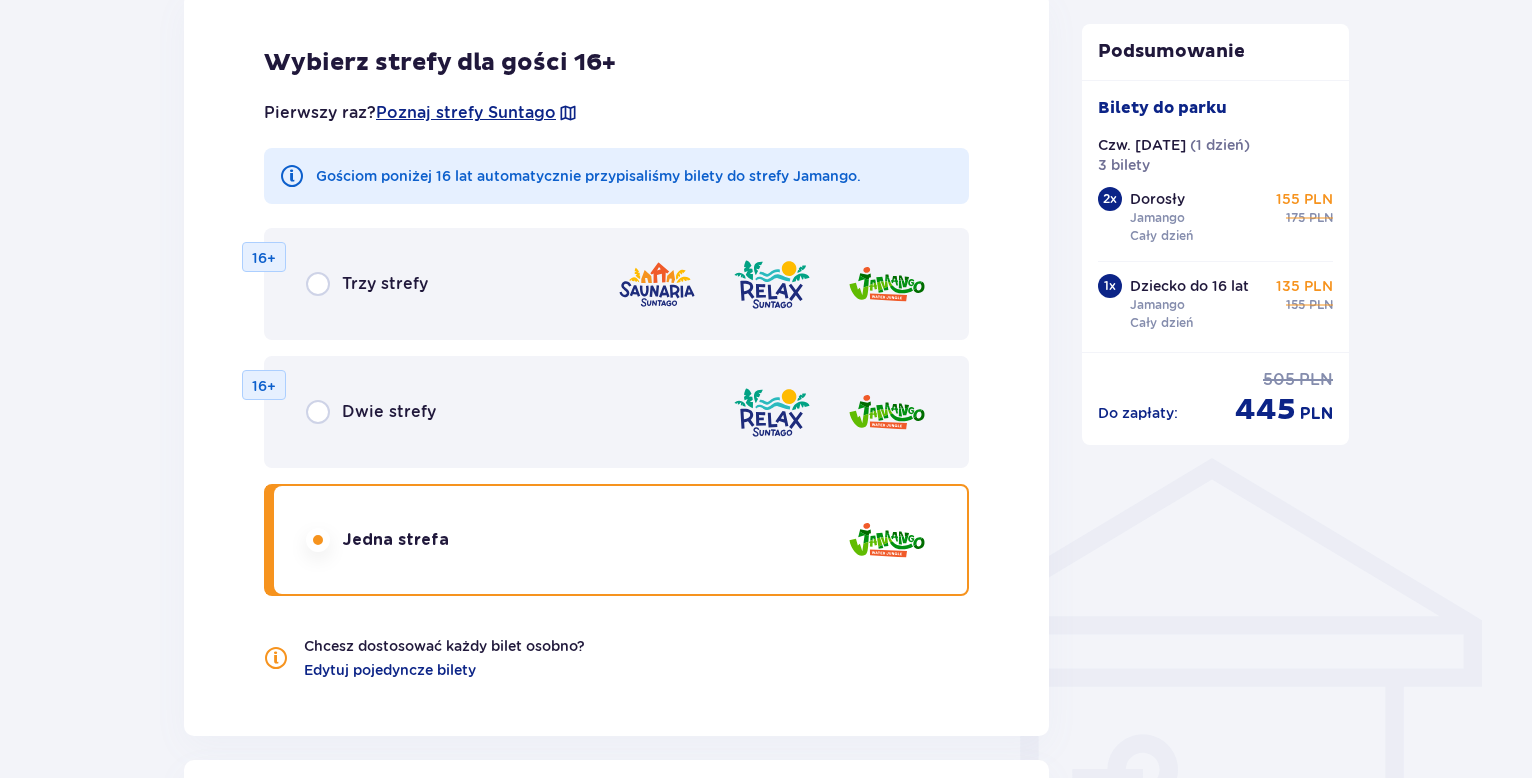 scroll, scrollTop: 0, scrollLeft: 0, axis: both 